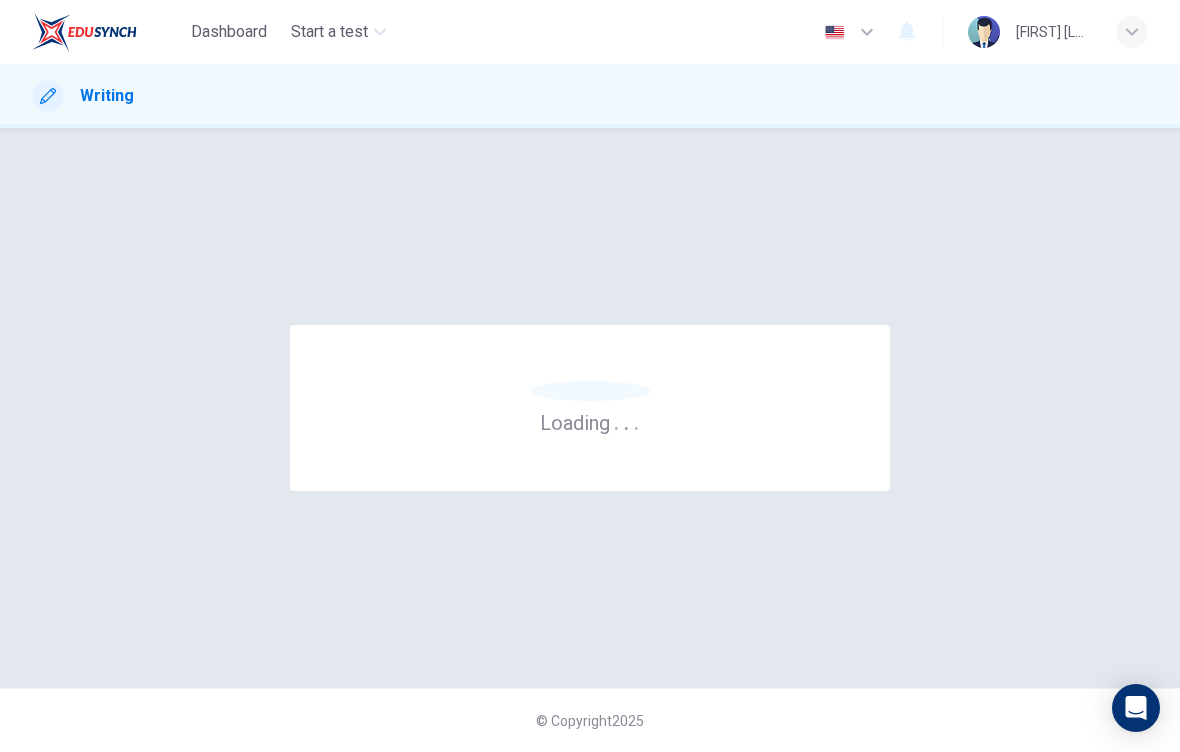 scroll, scrollTop: 0, scrollLeft: 0, axis: both 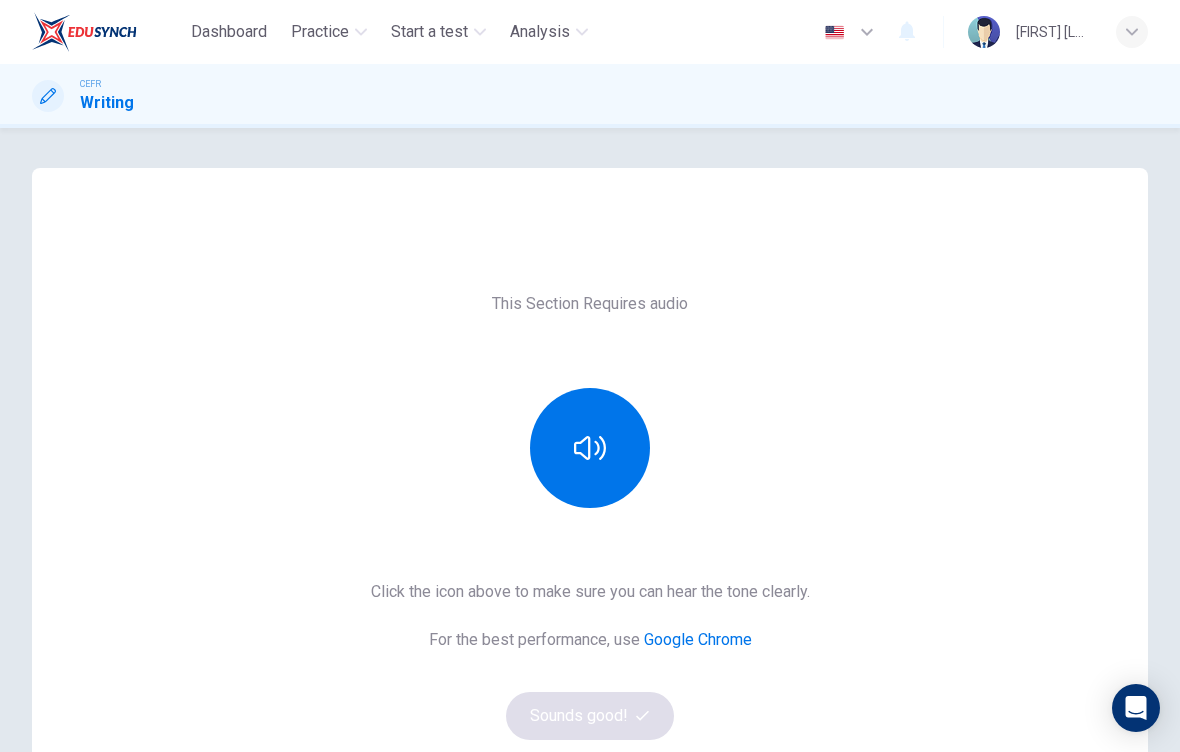 click at bounding box center [590, 448] 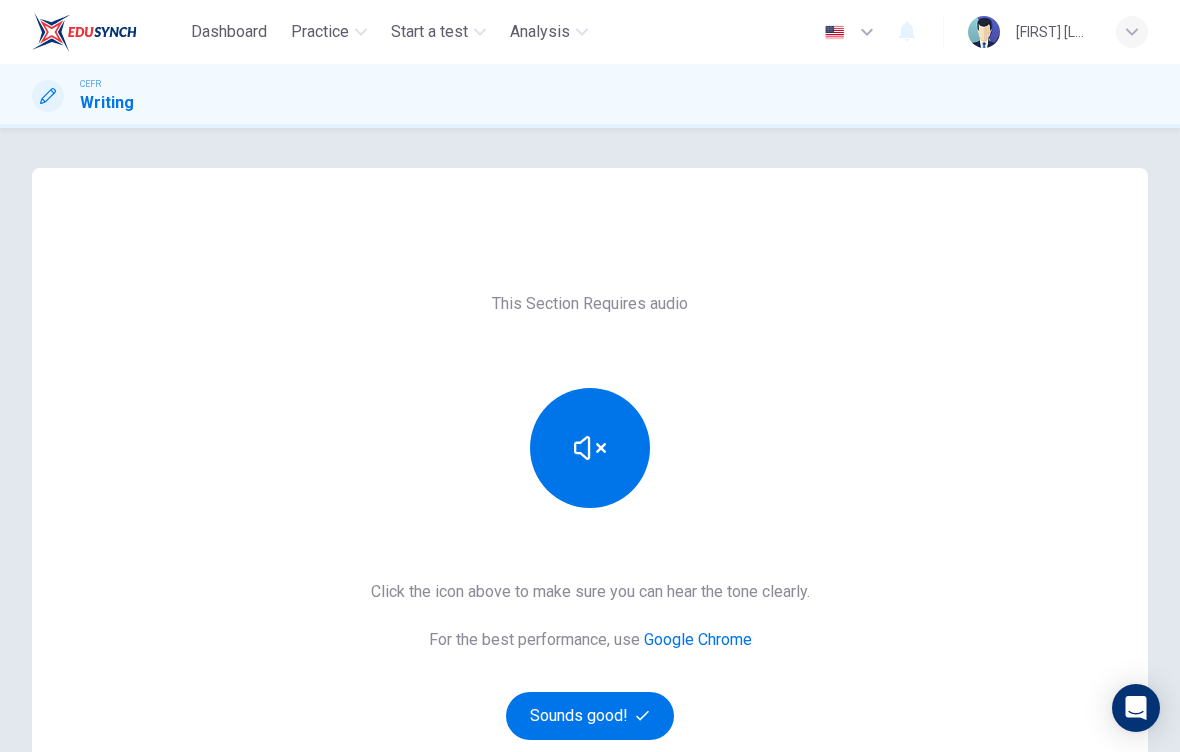 click on "Sounds good!" at bounding box center [590, 716] 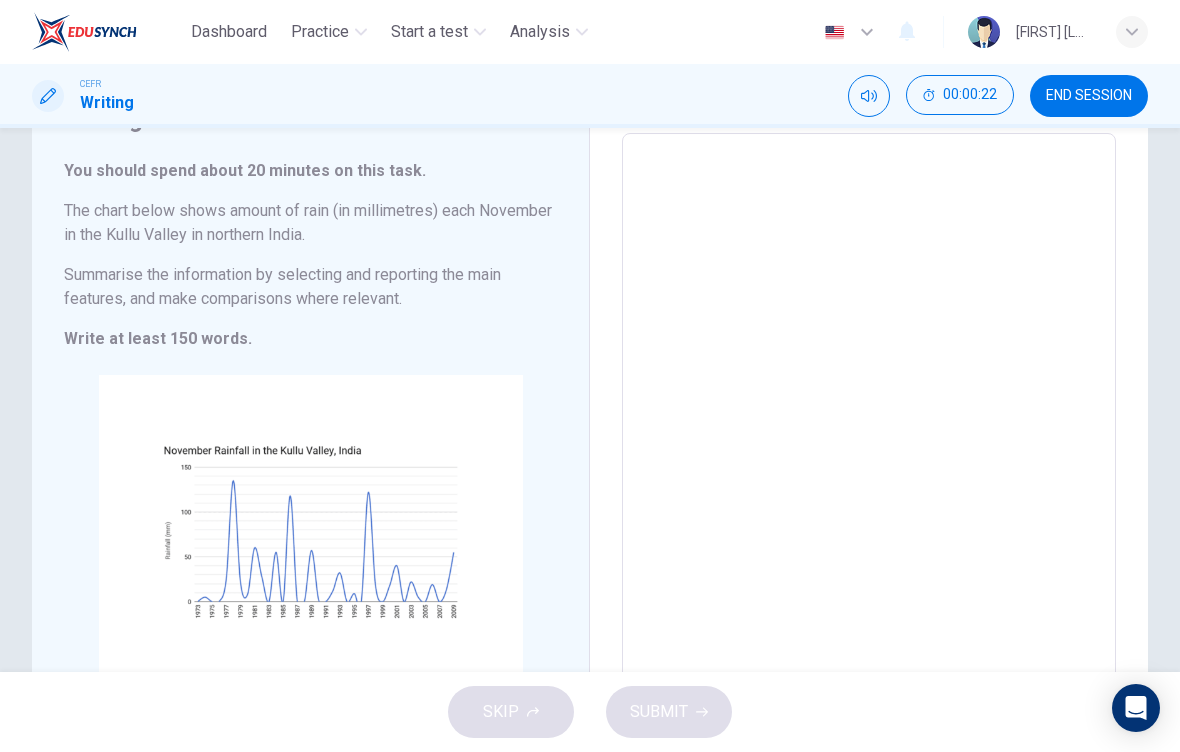 scroll, scrollTop: 78, scrollLeft: 0, axis: vertical 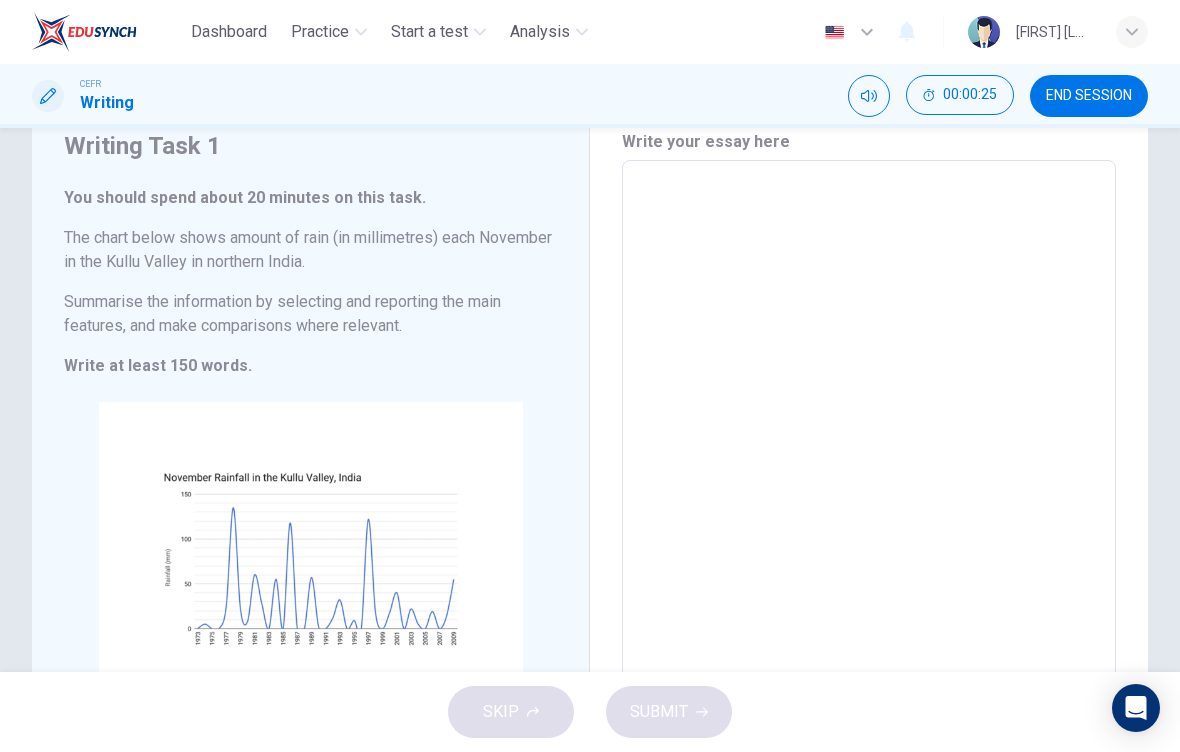 click at bounding box center [869, 438] 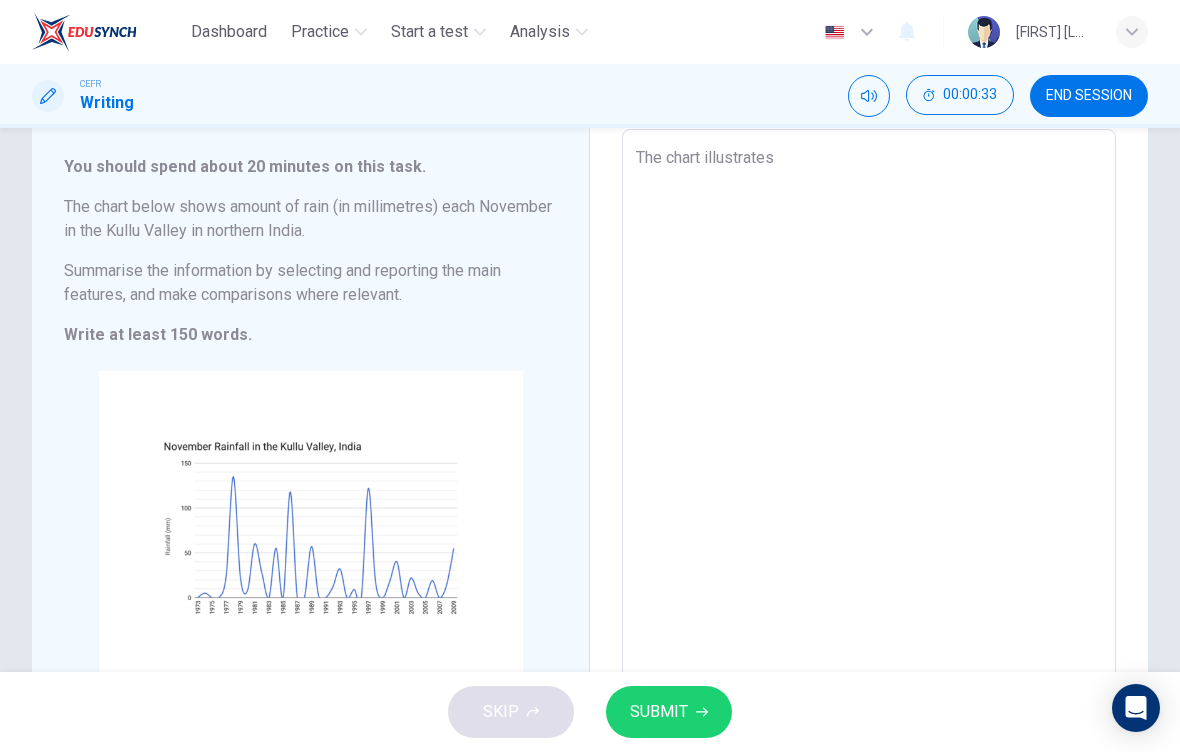 scroll, scrollTop: 108, scrollLeft: 0, axis: vertical 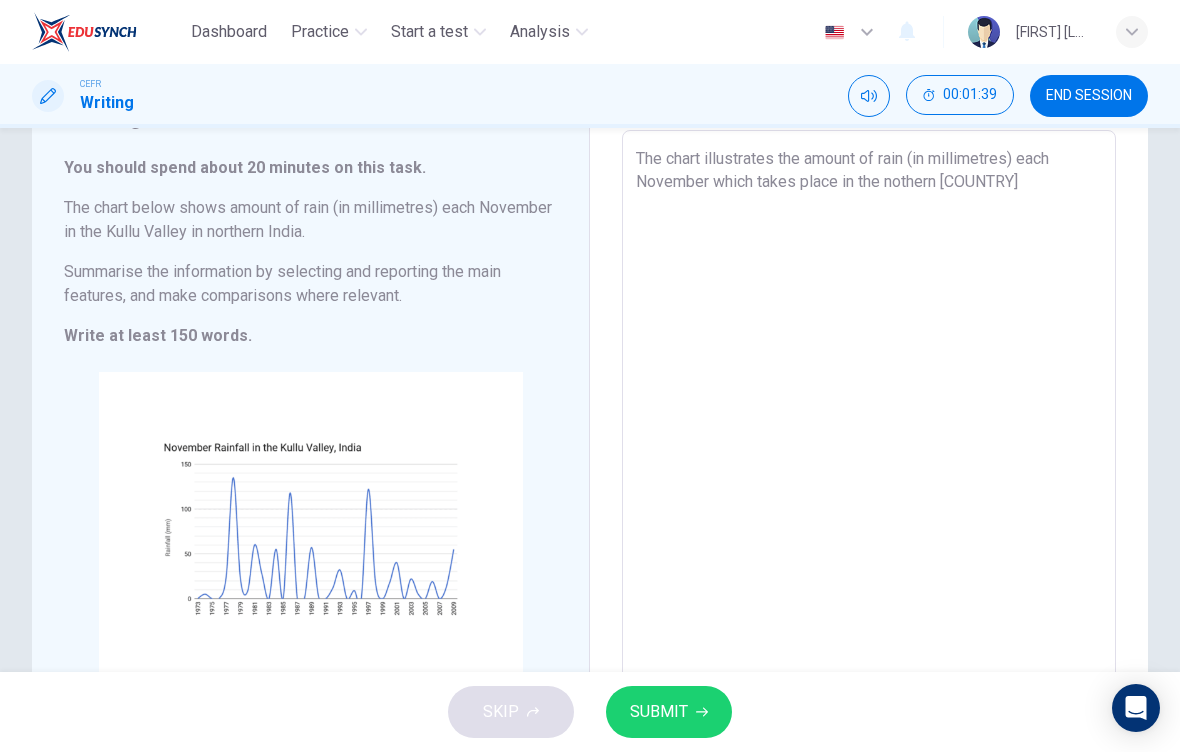 click on "The chart illustrates the amount of rain (in millimetres) each November which takes place in the nothern [COUNTRY]" at bounding box center [869, 408] 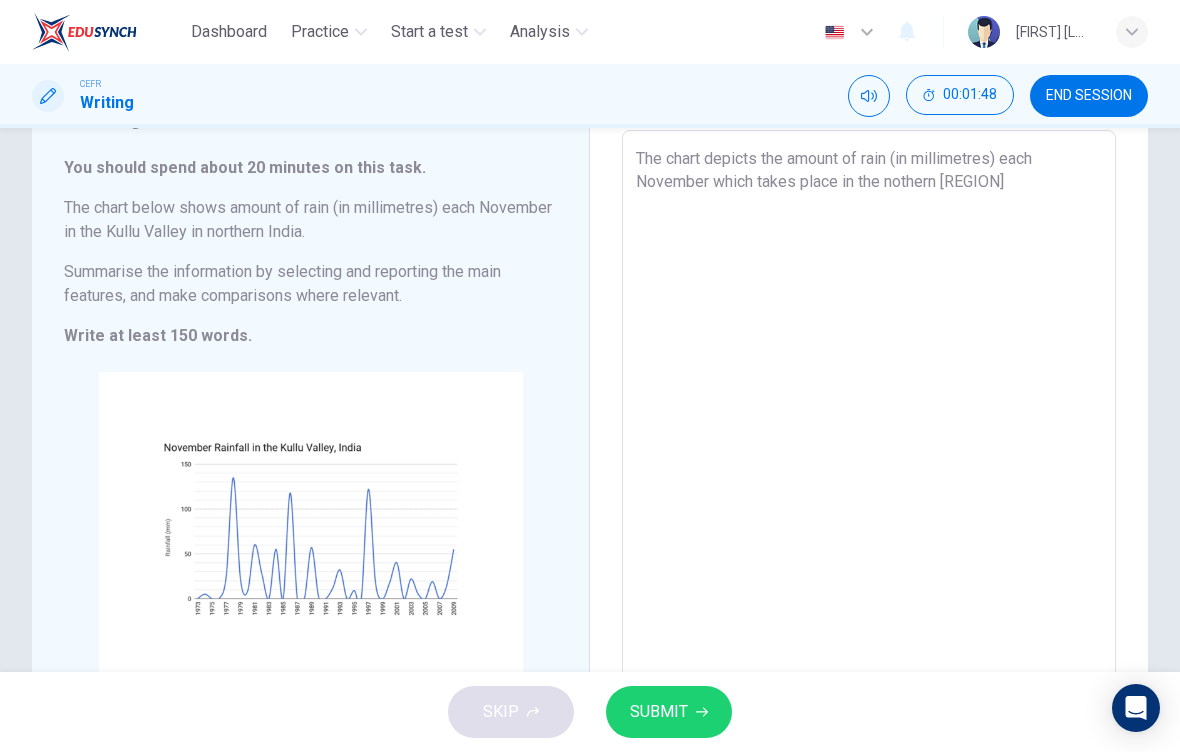 click on "The chart depicts the amount of rain (in millimetres) each November which takes place in the nothern [REGION]" at bounding box center (869, 408) 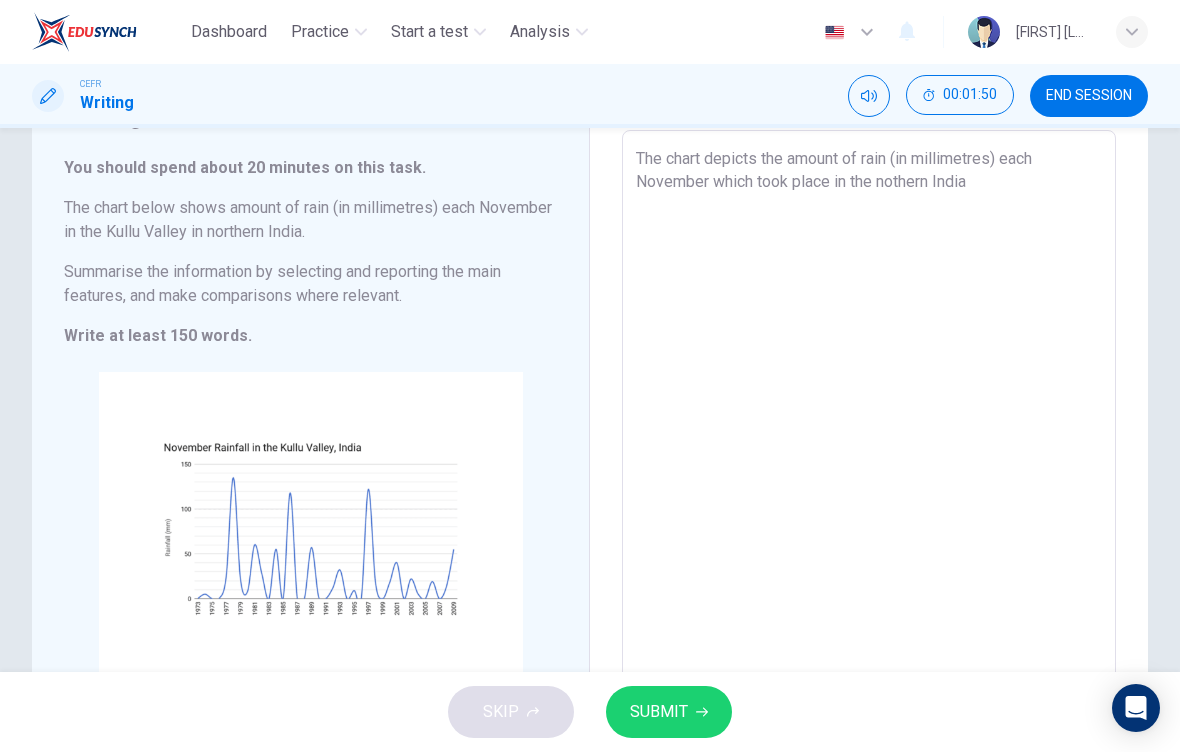 click on "The chart depicts the amount of rain (in millimetres) each November which took place in the nothern India" at bounding box center [869, 408] 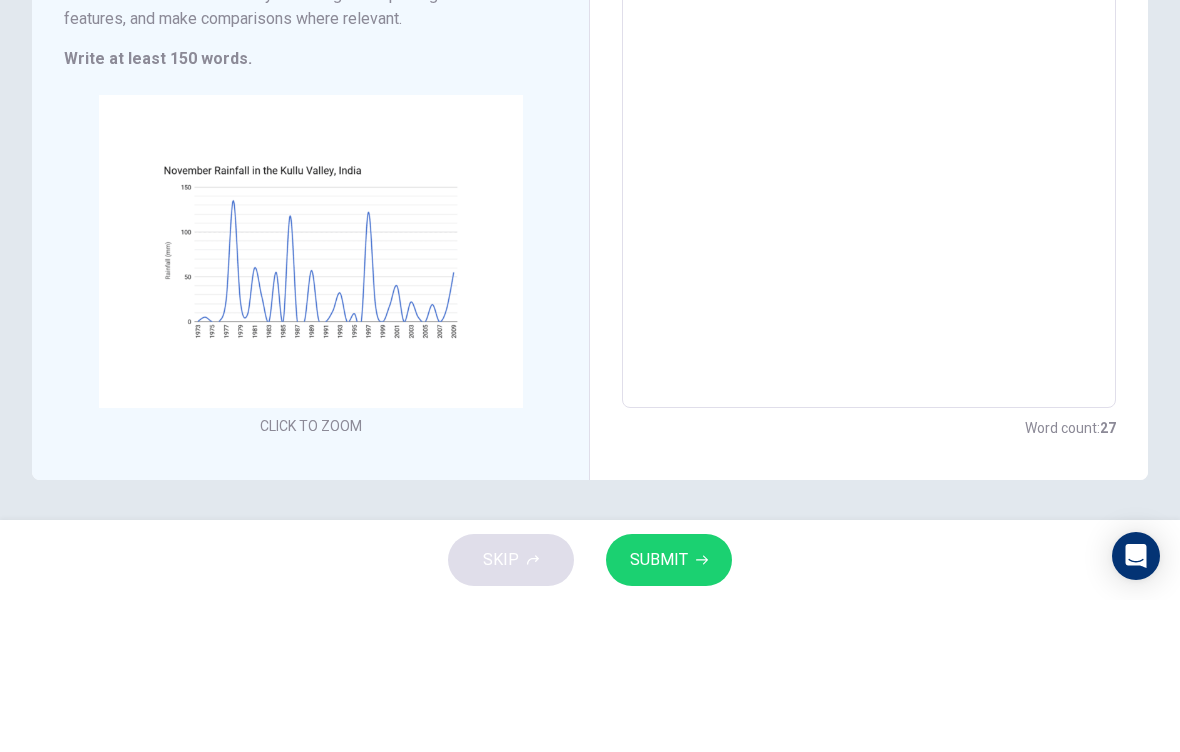 scroll, scrollTop: 233, scrollLeft: 0, axis: vertical 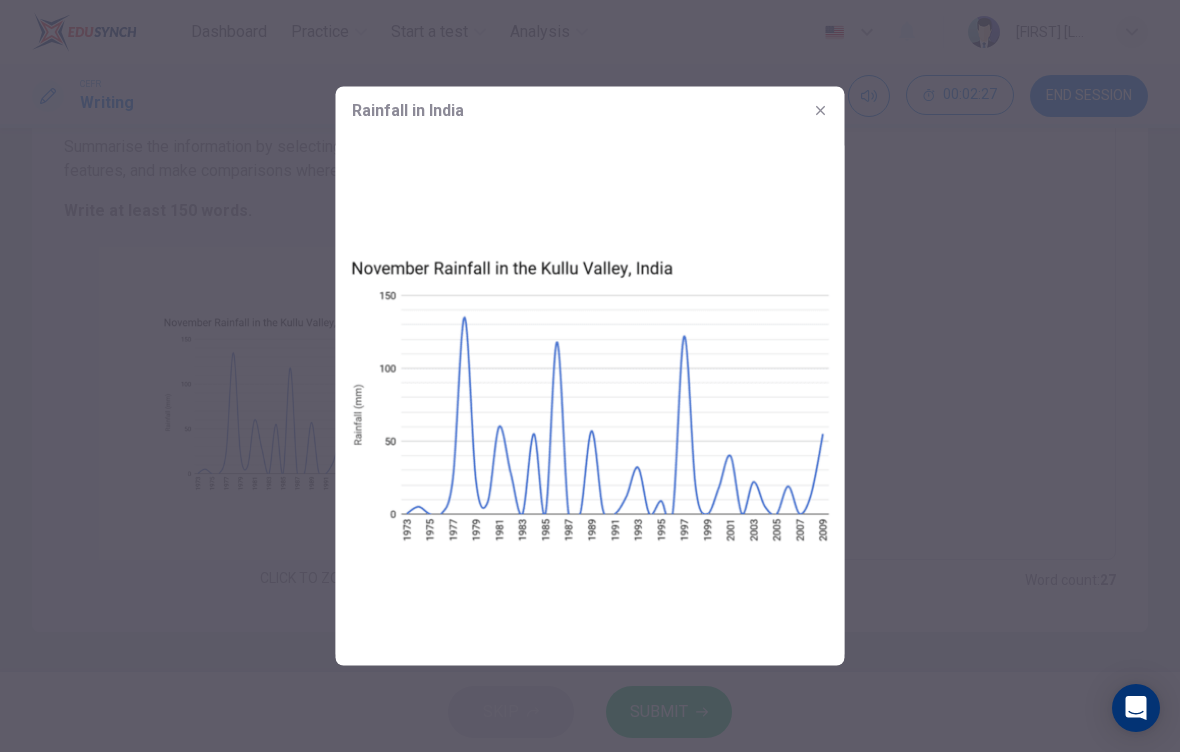click at bounding box center [821, 111] 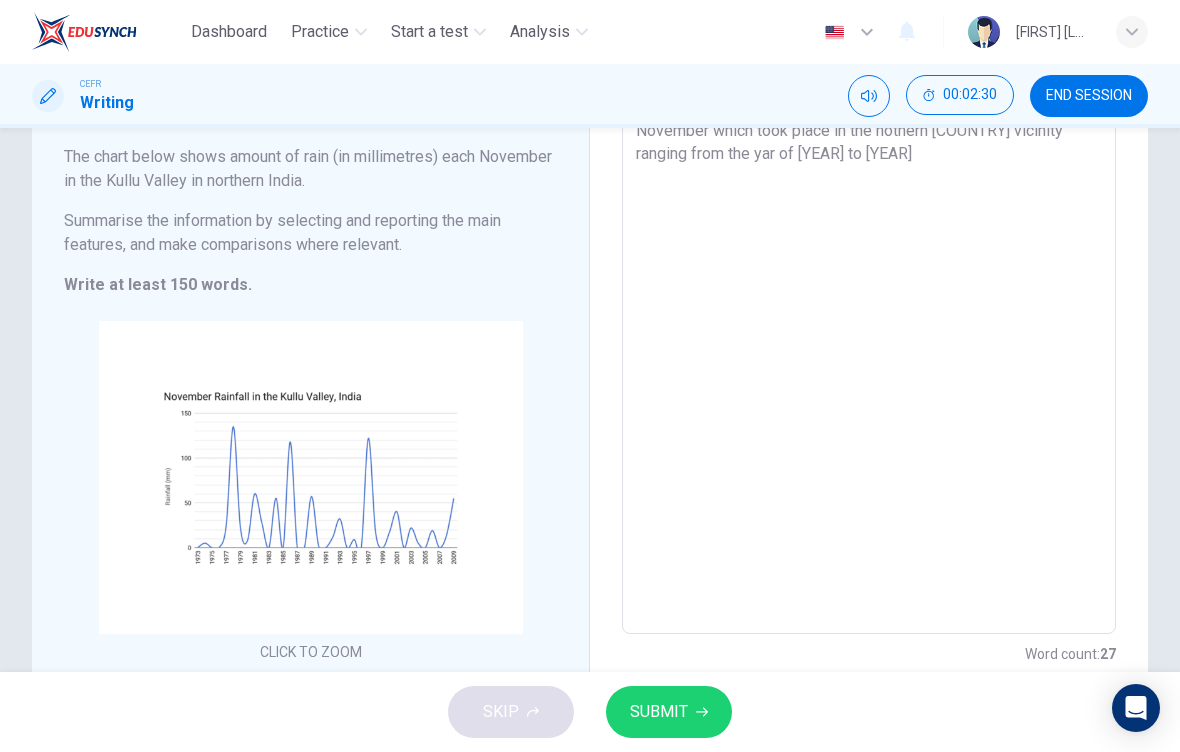 scroll, scrollTop: 157, scrollLeft: 0, axis: vertical 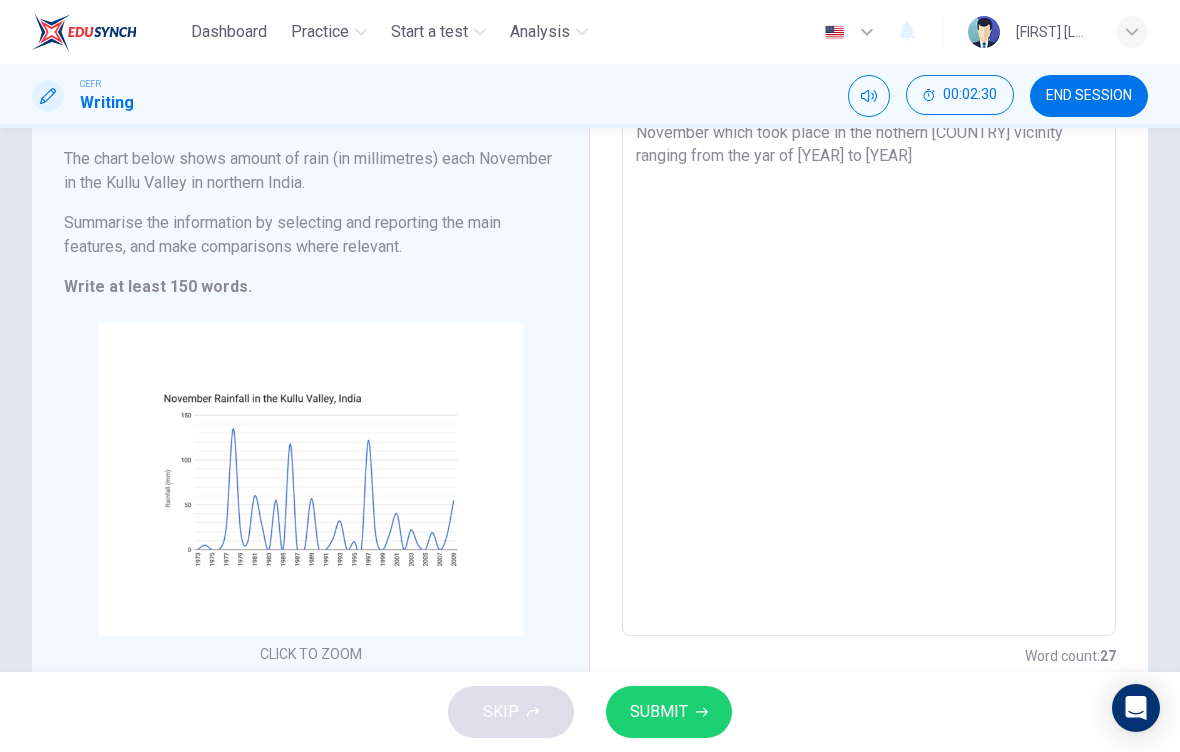 click on "The chart depicts the amount of rain (in millimetres) each November which took place in the nothern [COUNTRY] vicinity ranging from the yar of [YEAR] to [YEAR]" at bounding box center (869, 359) 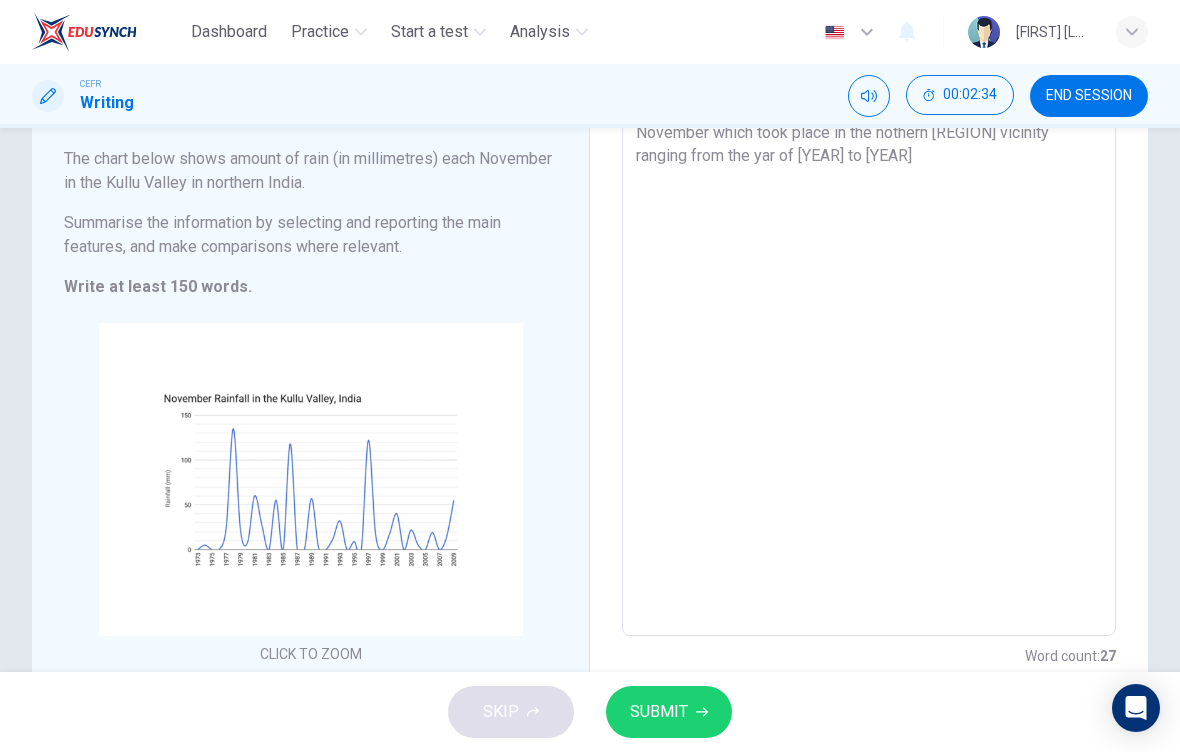 click on "The chart depicts the amount of rain (in millimetres) each November which took place in the nothern [REGION] vicinity ranging from the yar of [YEAR] to [YEAR]" at bounding box center [869, 359] 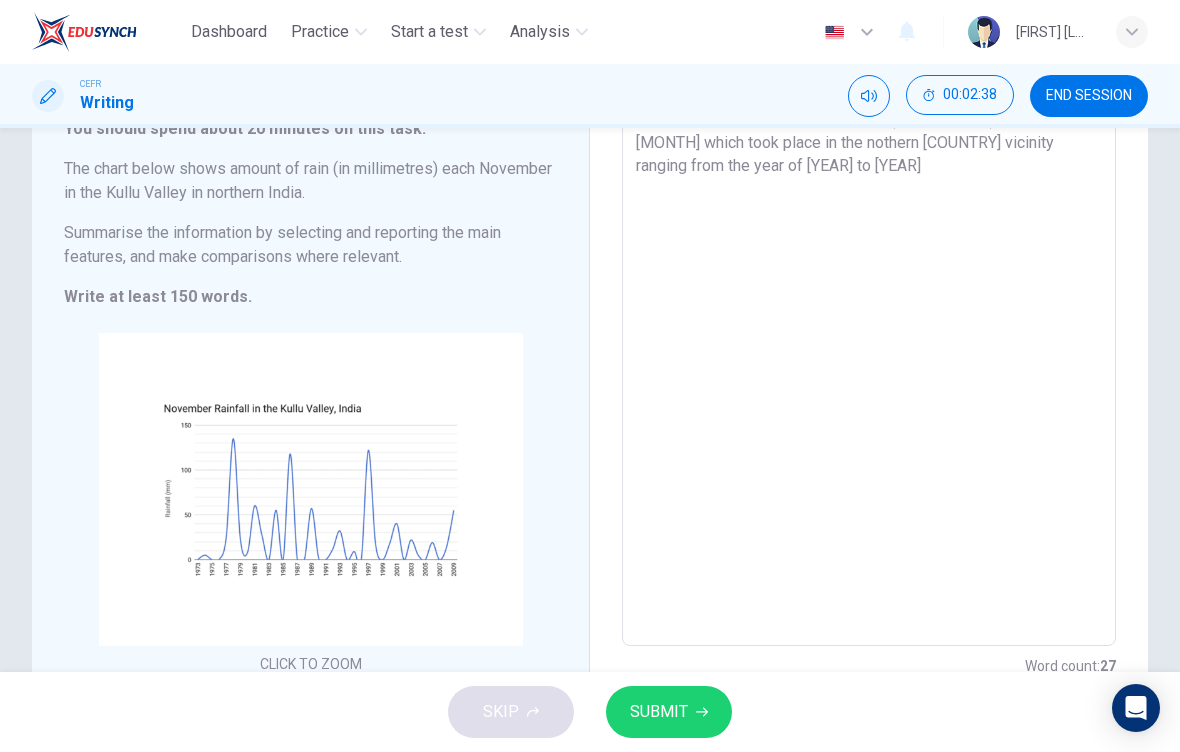 scroll, scrollTop: 149, scrollLeft: 0, axis: vertical 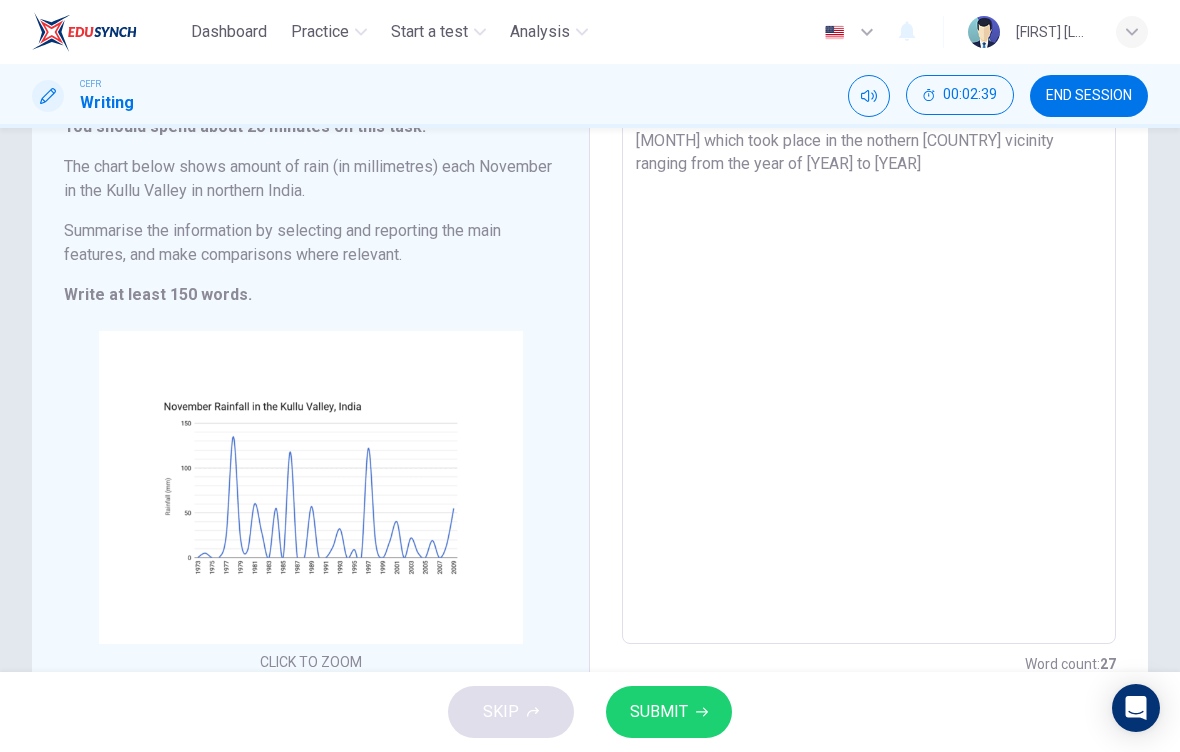 click on "The chart depicts the amount of rain (in millimetres) each [MONTH] which took place in the nothern [COUNTRY] vicinity ranging from the year of [YEAR] to [YEAR]" at bounding box center [869, 367] 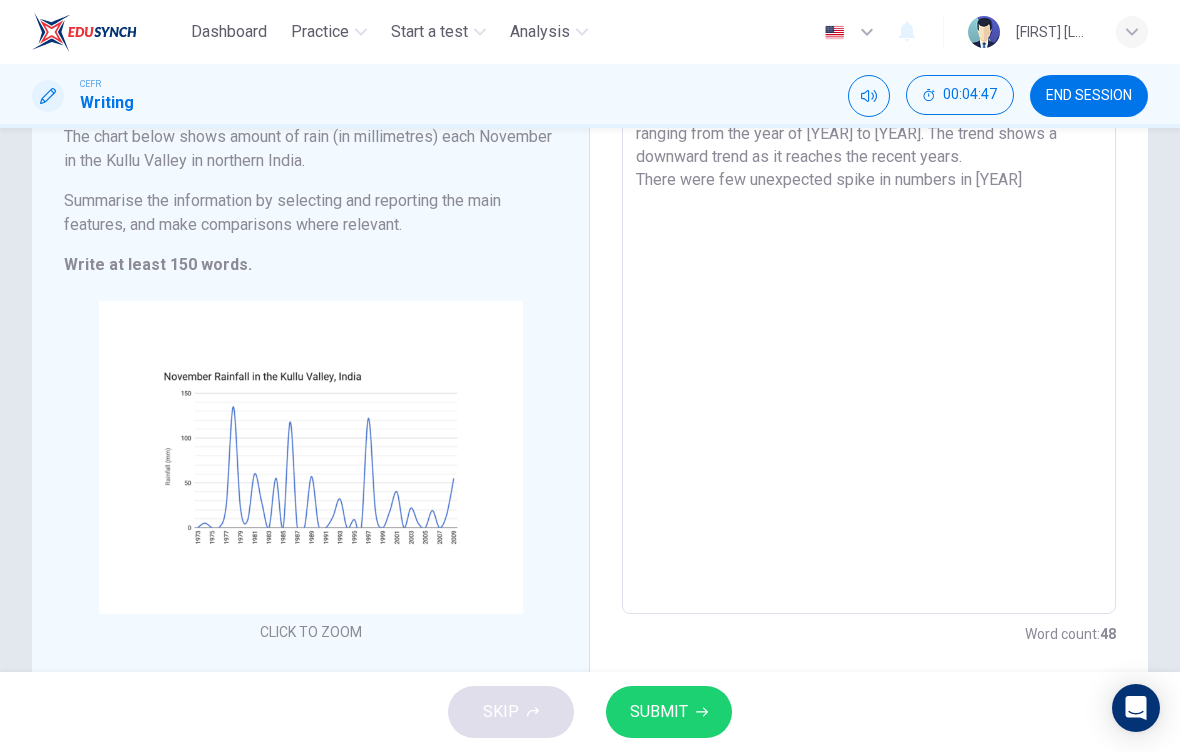 scroll, scrollTop: 173, scrollLeft: 0, axis: vertical 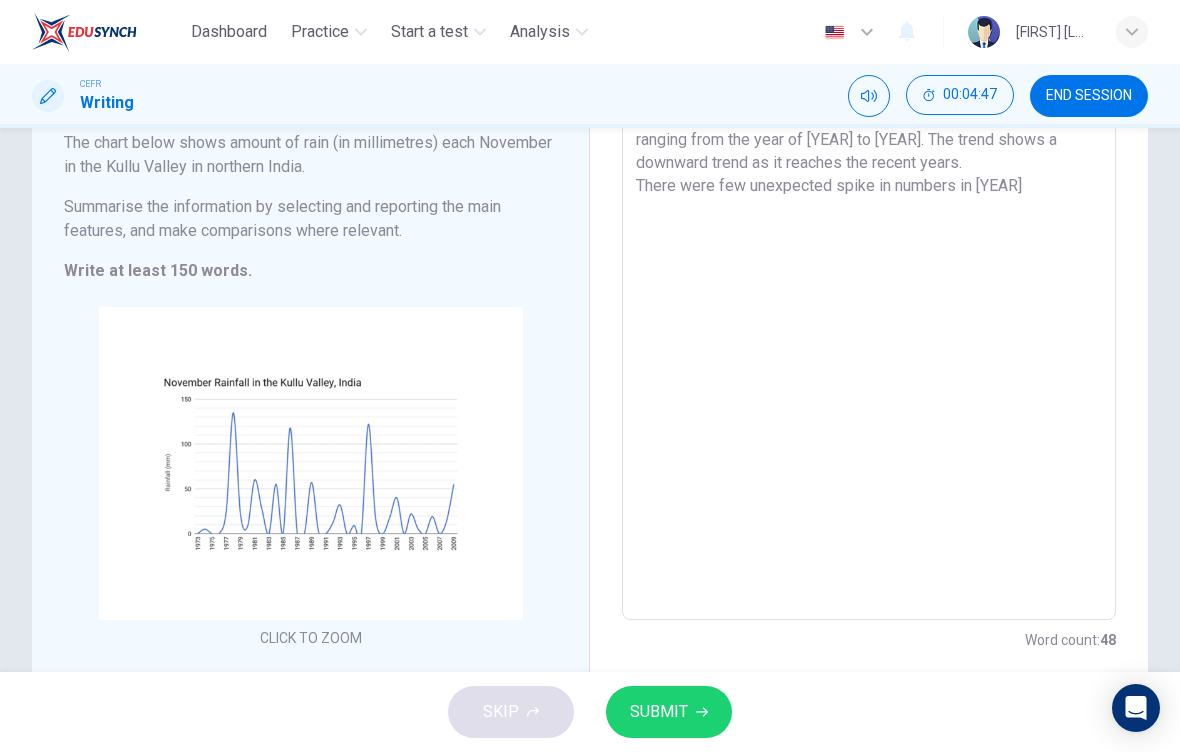 click on "The chart depicts the amount of rain (in millimetres) each November which took place in the nothern [COUNTRY] vicinity ranging from the year of [YEAR] to [YEAR]. The trend shows a downward trend as it reaches the recent years.
There were few unexpected spike in numbers in [YEAR]" at bounding box center (869, 343) 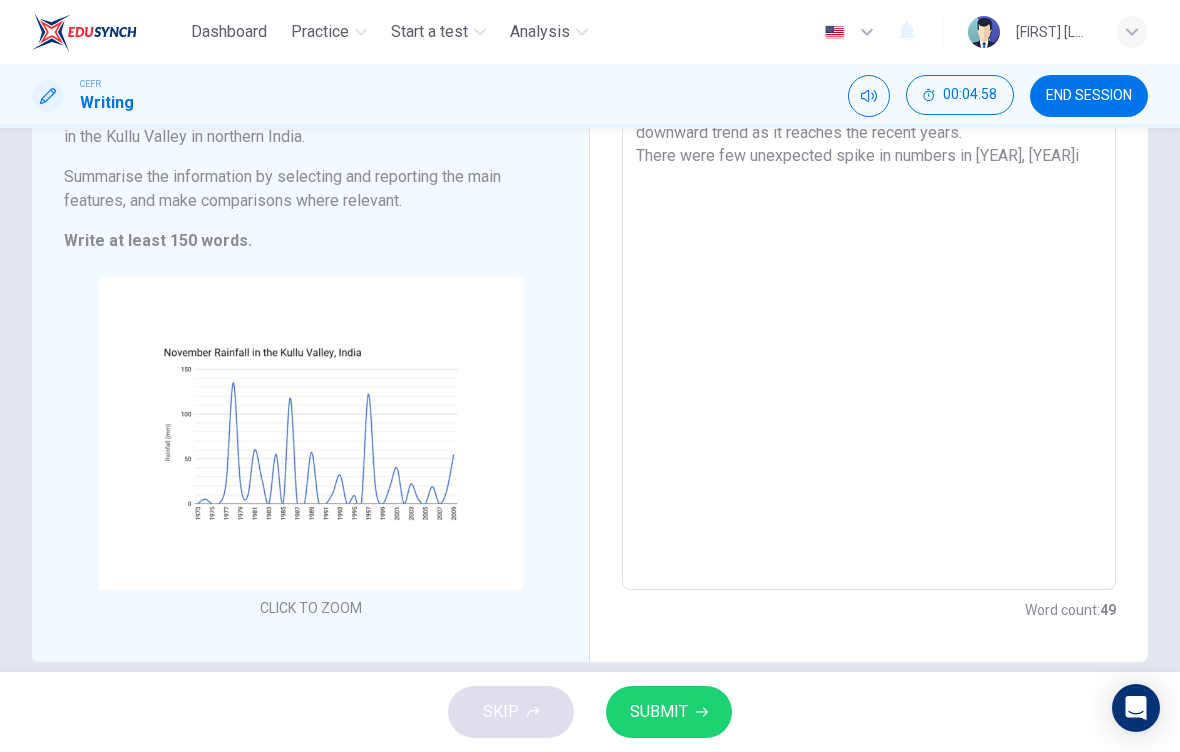 scroll, scrollTop: 201, scrollLeft: 0, axis: vertical 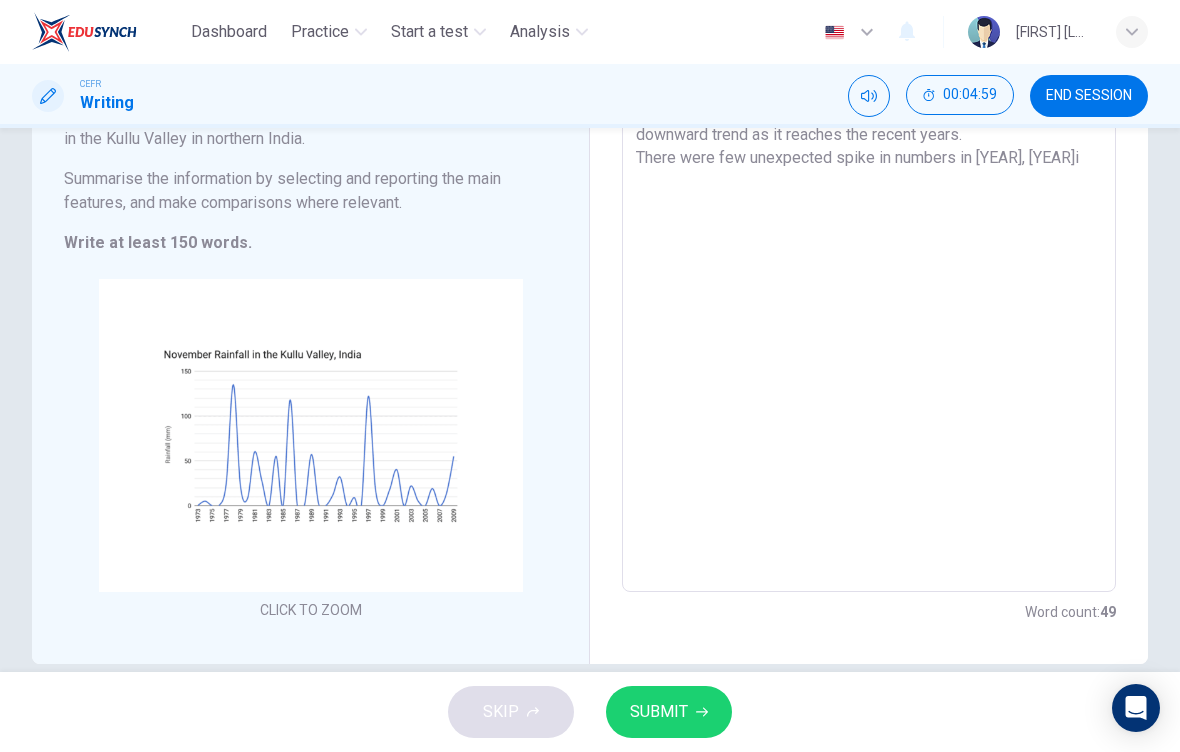click on "The chart depicts the amount of rain (in millimetres) each November which took place in the nothern [REGION] vicinity ranging from the year of [YEAR] to [YEAR]. The trend shows a downward trend as it reaches the recent years.
There were few unexpected spike in numbers in [YEAR], [YEAR]i" at bounding box center (869, 315) 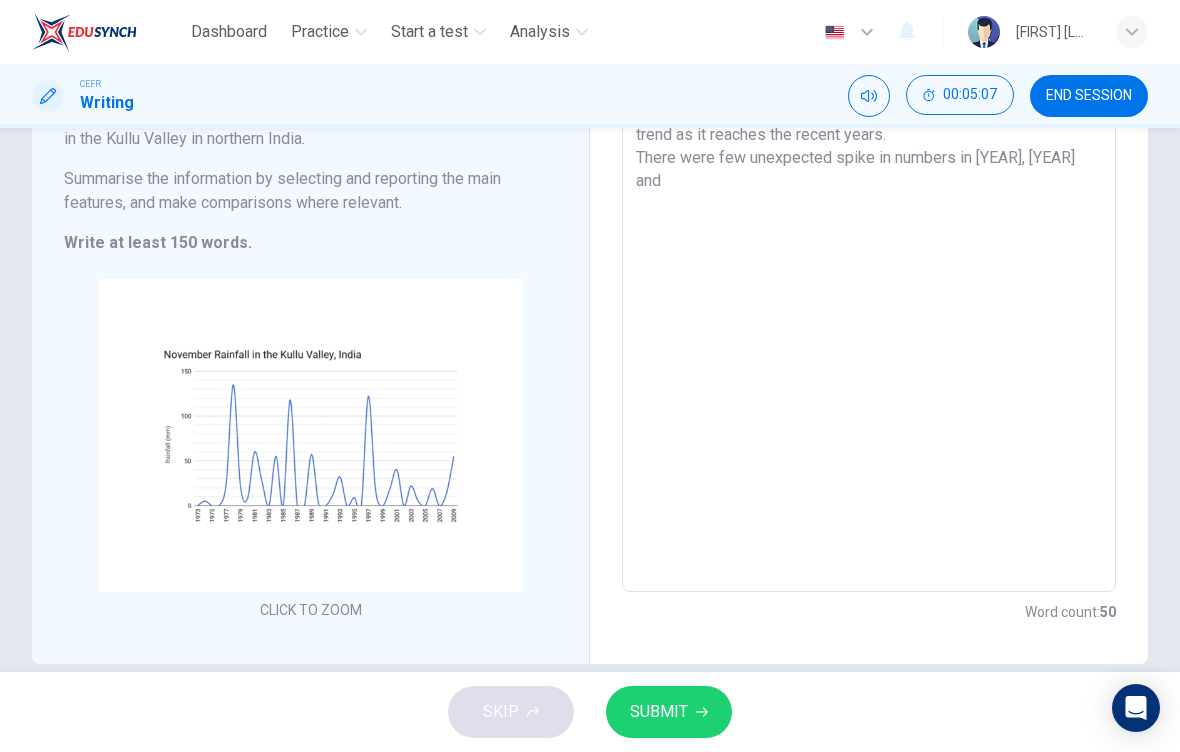 click on "The chart depicts the amount of rain (in millimetres) each November which took place in the nothern India vicinity ranging from the year of [YEAR] to [YEAR]. The trend shows a downward trend as it reaches the recent years.
There were few unexpected spike in numbers in [YEAR], [YEAR] and" at bounding box center (869, 315) 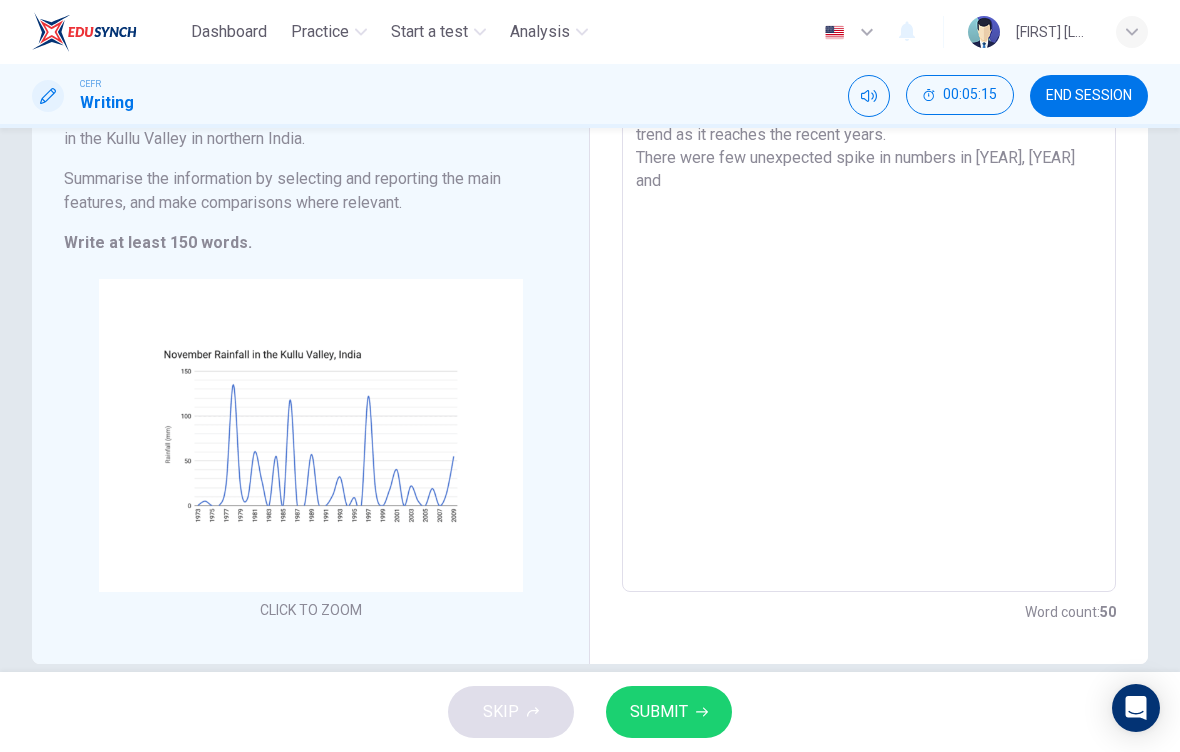 click on "The chart depicts the amount of rain (in millimetres) each November which took place in the nothern India vicinity ranging from the year of [YEAR] to [YEAR]. The trend shows a downward trend as it reaches the recent years.
There were few unexpected spike in numbers in [YEAR], [YEAR] and" at bounding box center [869, 315] 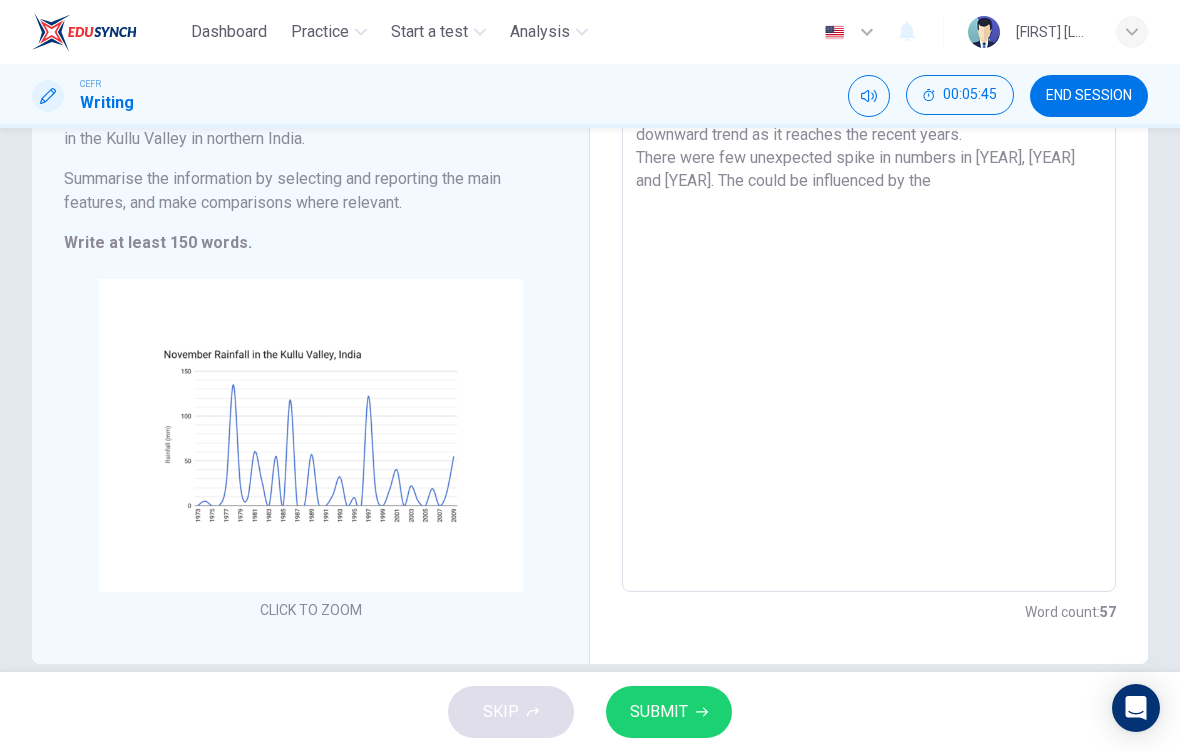 click on "Writing Task 1 You should spend about 20 minutes on this task. The chart below shows amount of rain (in millimetres) each November in the Kullu Valley in northern India. Summarise the information by selecting and reporting the main features, and make comparisons where relevant. Write at least 150 words. CLICK TO ZOOM Click to Zoom" at bounding box center (311, 315) 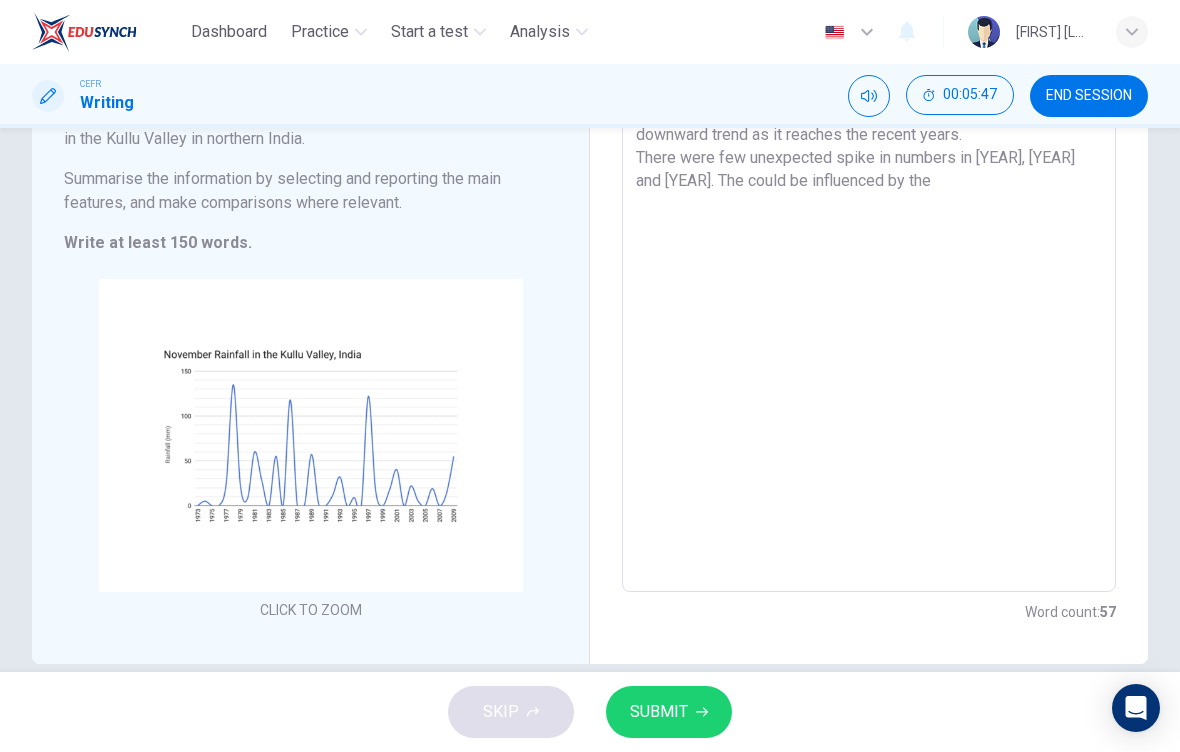 click on "The chart depicts the amount of rain (in millimetres) each November which took place in the nothern [REGION] vicinity ranging from the year of [YEAR] to [YEAR]. The trend shows a downward trend as it reaches the recent years.
There were few unexpected spike in numbers in [YEAR], [YEAR] and [YEAR]. The could be influenced by the" at bounding box center (869, 315) 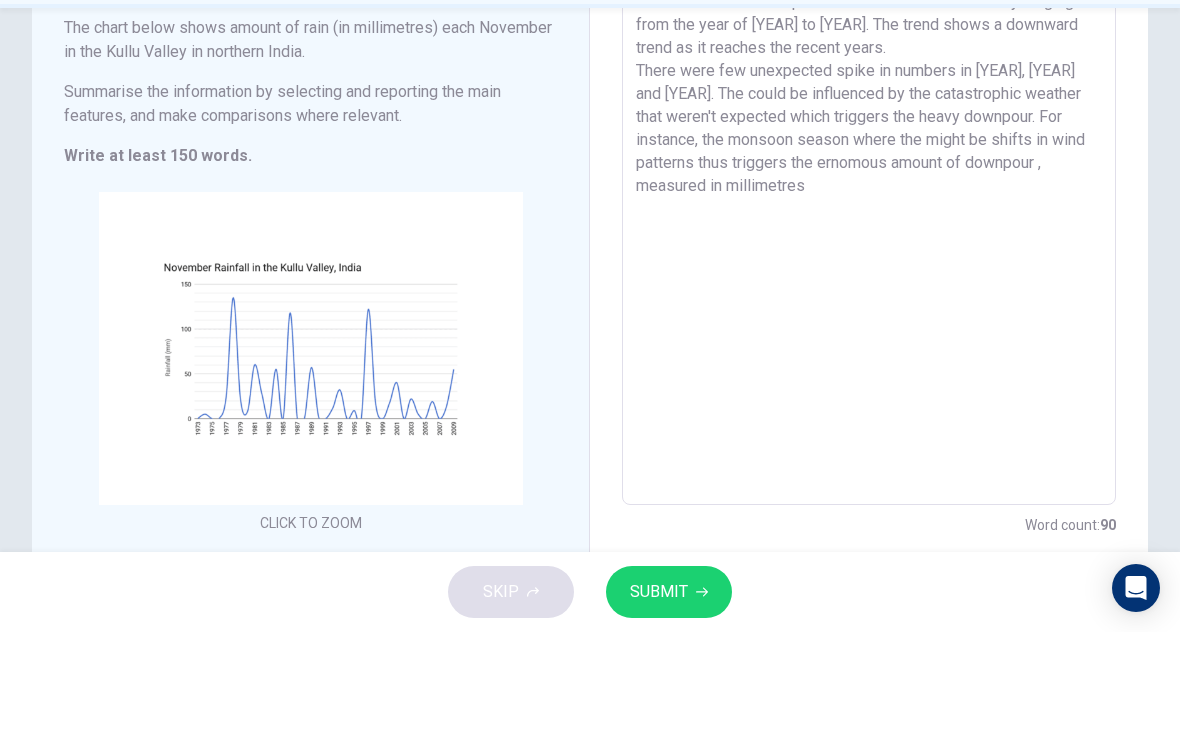 scroll, scrollTop: 170, scrollLeft: 0, axis: vertical 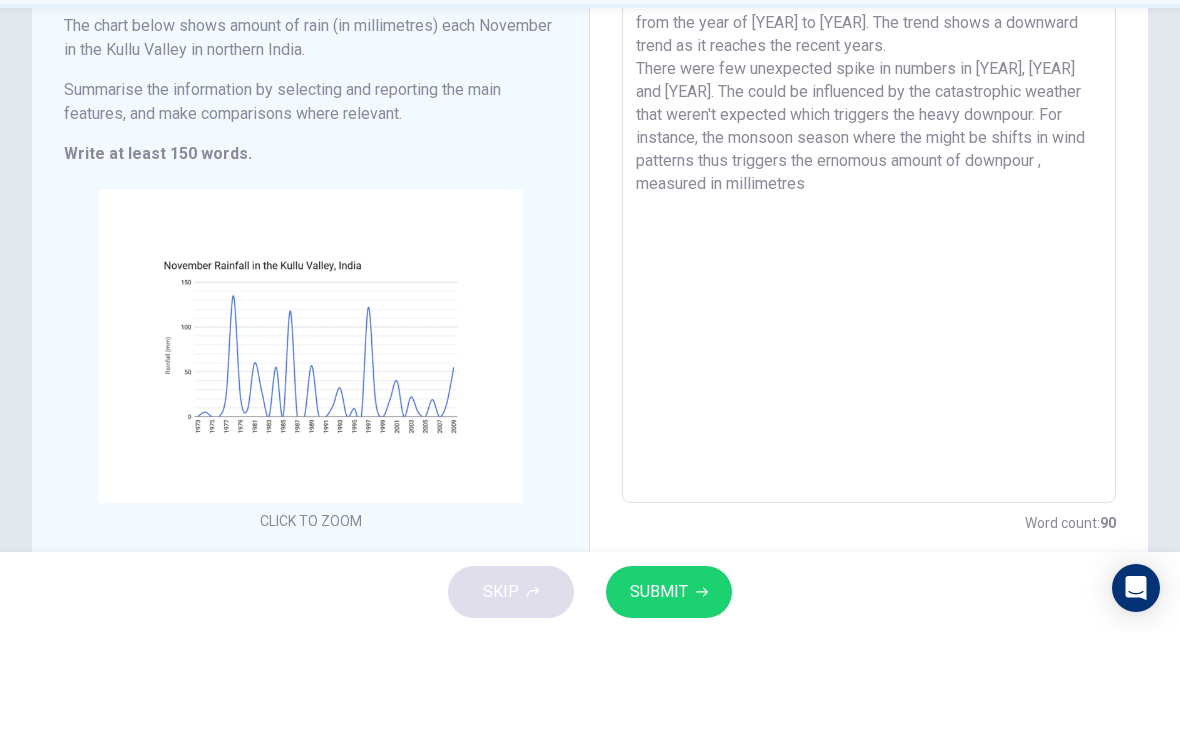 click on "The chart depicts the amount of rain (in millimetres) each November which took place in the nothern India vicinity ranging from the year of [YEAR] to [YEAR]. The trend shows a downward trend as it reaches the recent years.
There were few unexpected spike in numbers in [YEAR], [YEAR] and [YEAR]. The could be influenced by the catastrophic weather that weren't expected which triggers the heavy downpour. For instance, the monsoon season where the might be shifts in wind patterns thus triggers the ernomous amount of downpour , measured in millimetres" at bounding box center [869, 346] 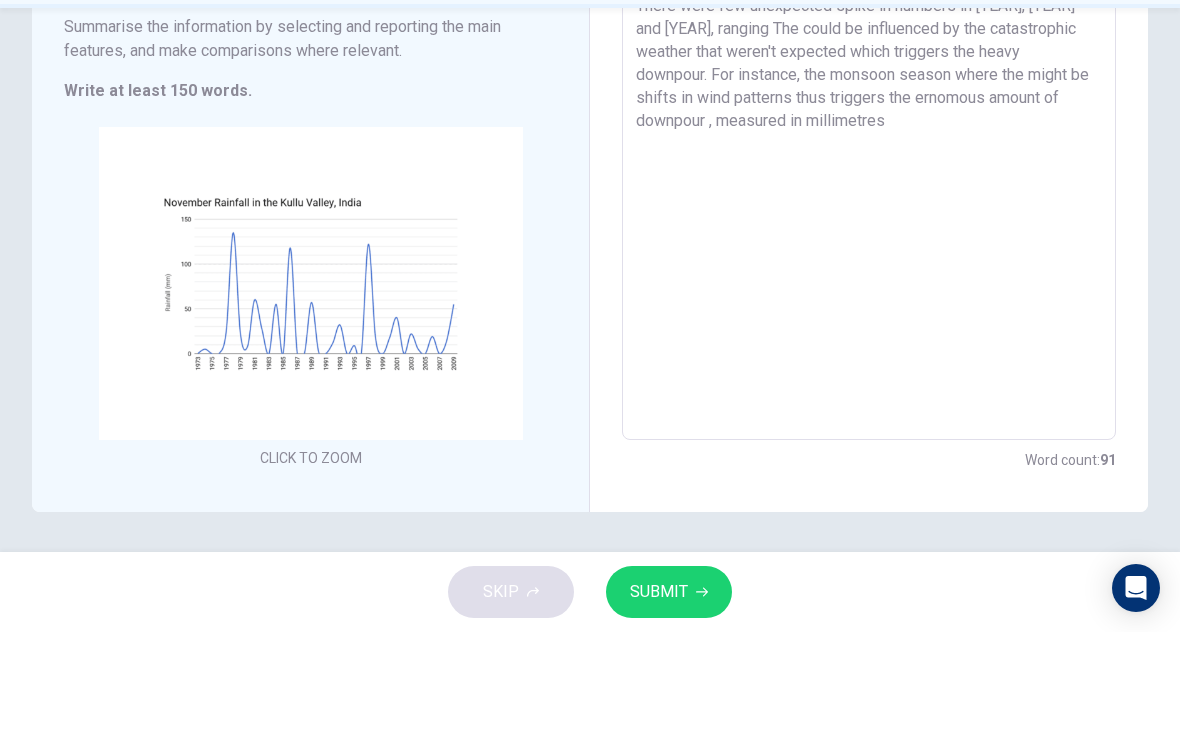 scroll, scrollTop: 233, scrollLeft: 0, axis: vertical 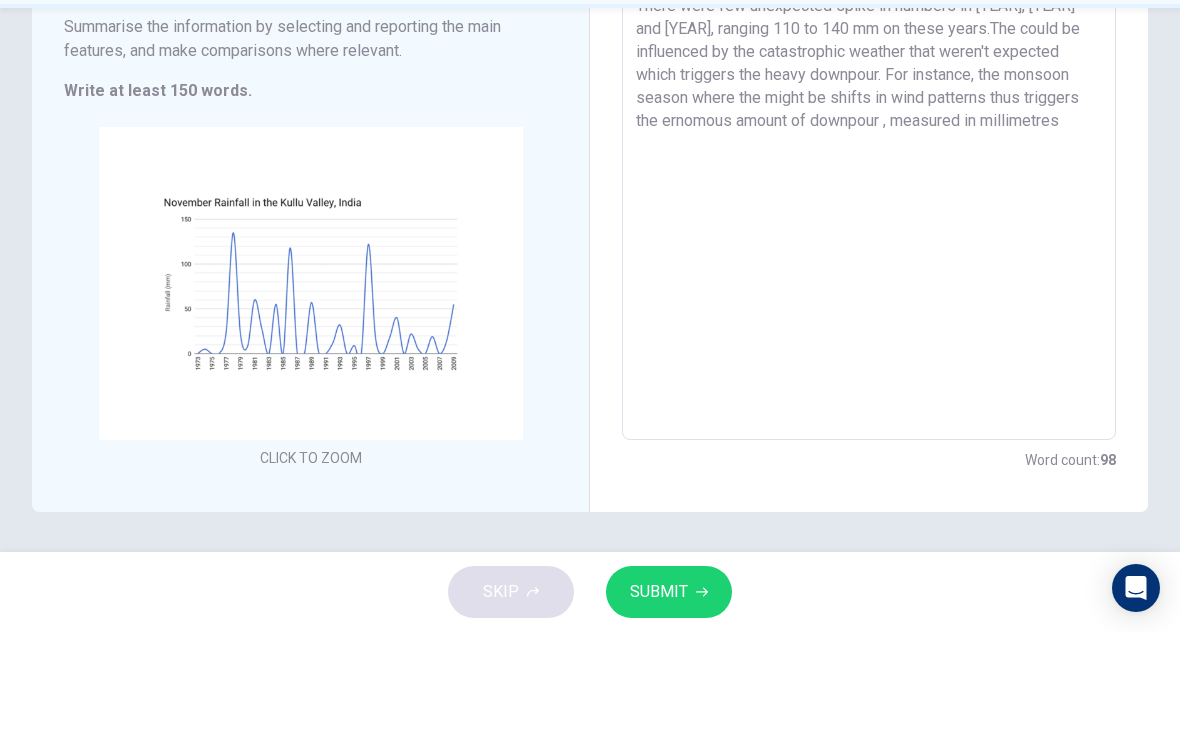 click on "The chart depicts the amount of rain (in millimetres) each November which took place in the nothern India vicinity ranging from the year of [YEAR] to [YEAR]. The trend shows a downward trend as it reaches the recent years.
There were few unexpected spike in numbers in [YEAR], [YEAR] and [YEAR], ranging 110 to 140 mm on these years.The could be influenced by the catastrophic weather that weren't expected which triggers the heavy downpour. For instance, the monsoon season where the might be shifts in wind patterns thus triggers the ernomous amount of downpour , measured in millimetres" at bounding box center [869, 283] 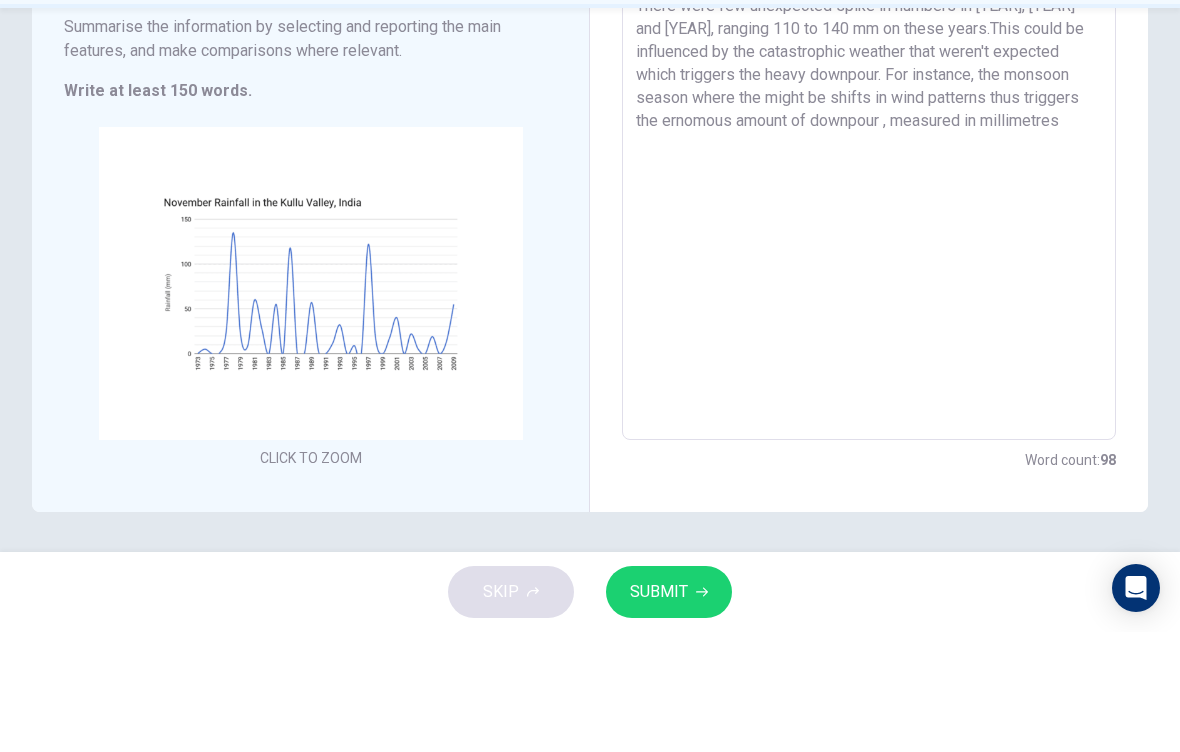 click on "The chart depicts the amount of rain (in millimetres) each November which took place in the nothern [REGION] vicinity ranging from the year of [YEAR] to [YEAR]. The trend shows a downward trend as it reaches the recent years.
There were few unexpected spike in numbers in [YEAR], [YEAR] and [YEAR], ranging 110 to 140 mm on these years.This could be influenced by the catastrophic weather that weren't expected which triggers the heavy downpour. For instance, the monsoon season where the might be shifts in wind patterns thus triggers the ernomous amount of downpour , measured in millimetres" at bounding box center [869, 283] 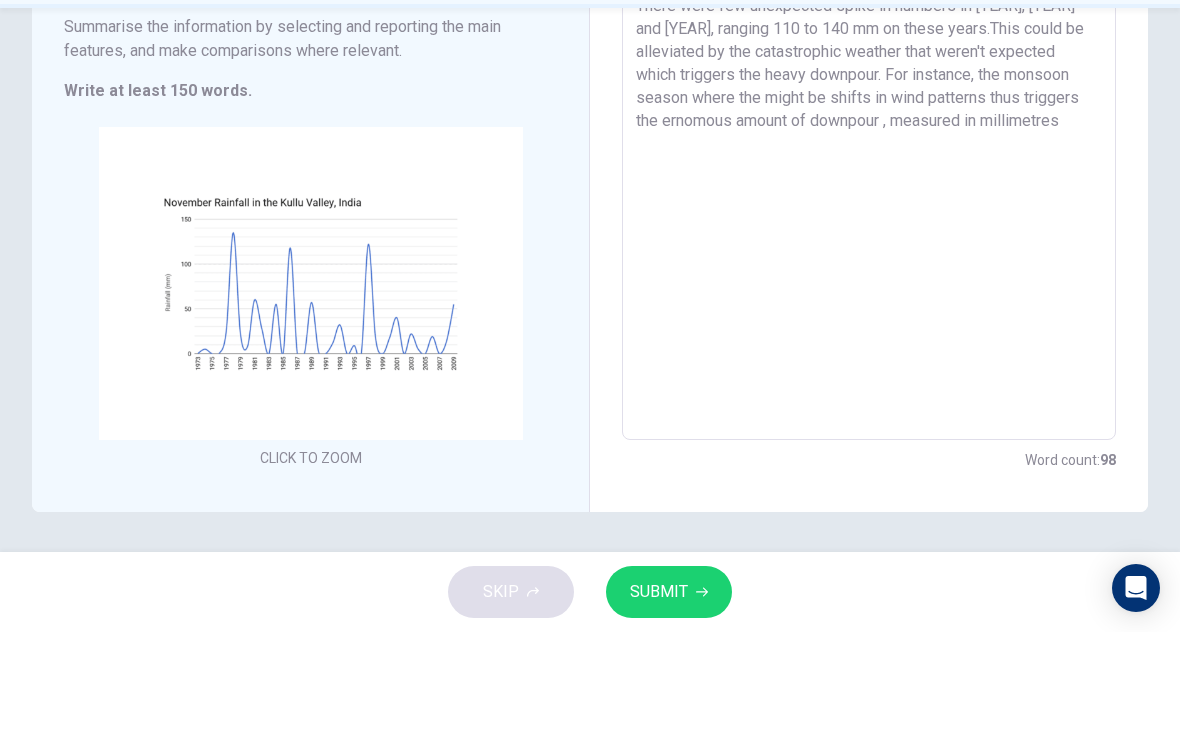 click on "The chart depicts the amount of rain (in millimetres) each November which took place in the nothern [COUNTRY] vicinity ranging from the year of [YEAR] to [YEAR]. The trend shows a downward trend as it reaches the recent years.
There were few unexpected spike in numbers in [YEAR], [YEAR] and [YEAR], ranging 110 to 140 mm on these years.This could be alleviated by the catastrophic weather that weren't expected which triggers the heavy downpour. For instance, the monsoon season where the might be shifts in wind patterns thus triggers the ernomous amount of downpour , measured in millimetres" at bounding box center [869, 283] 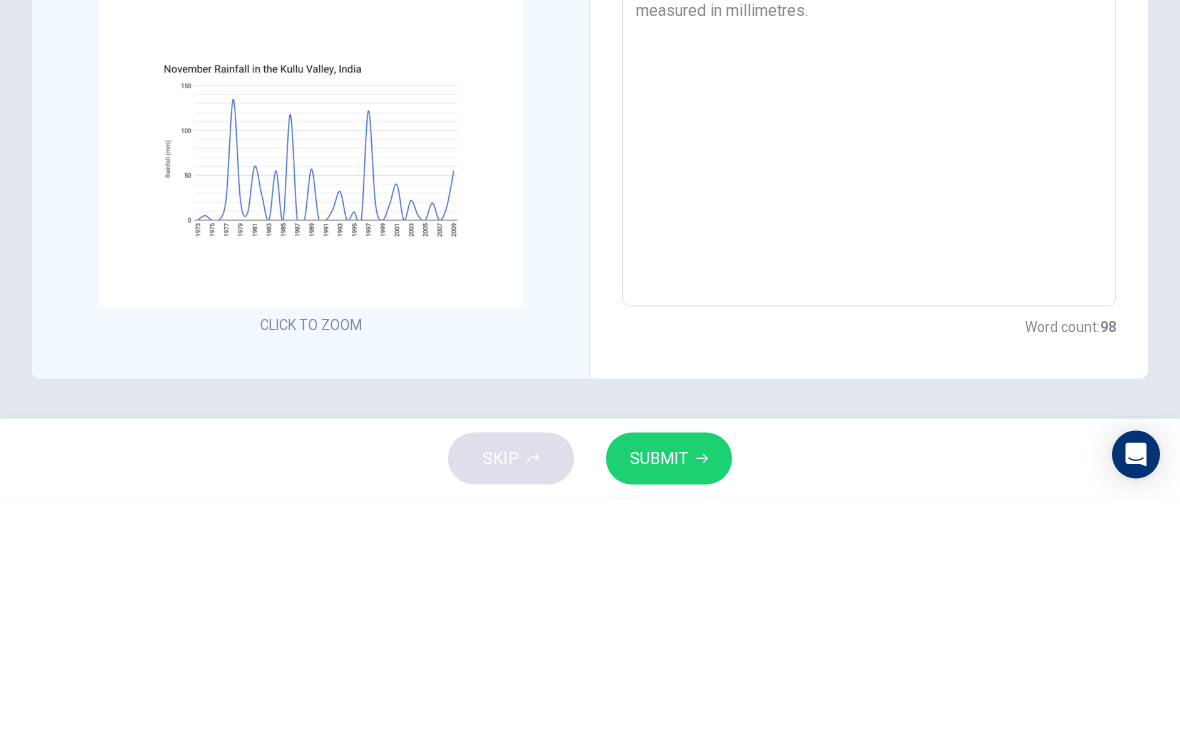 click on "Writing Task 1 You should spend about 20 minutes on this task. The chart below shows amount of rain (in millimetres) each November in the Kullu Valley in northern [REGION]. Summarise the information by selecting and reporting the main features, and make comparisons where relevant. Write at least 150 words. CLICK TO ZOOM Click to Zoom Write your essay here The chart depicts the amount of rain (in millimetres) each November which took place in the nothern [REGION] vicinity ranging from the year of [YEAR] to [YEAR]. The trend shows a downward trend as it reaches the recent years.
There were few unexpected spike in numbers in [YEAR], [YEAR] and [YEAR], ranging 110 to 140 mm on these years.This could be alleviated by the catastrophic weather that weren't expected which triggers the heavy downpour. For instance, the monsoon season where the might be shifts in wind patterns thus triggers the ernomous amount of downpour , measured in millimetres.
x ​ Word count :  98" at bounding box center (590, 283) 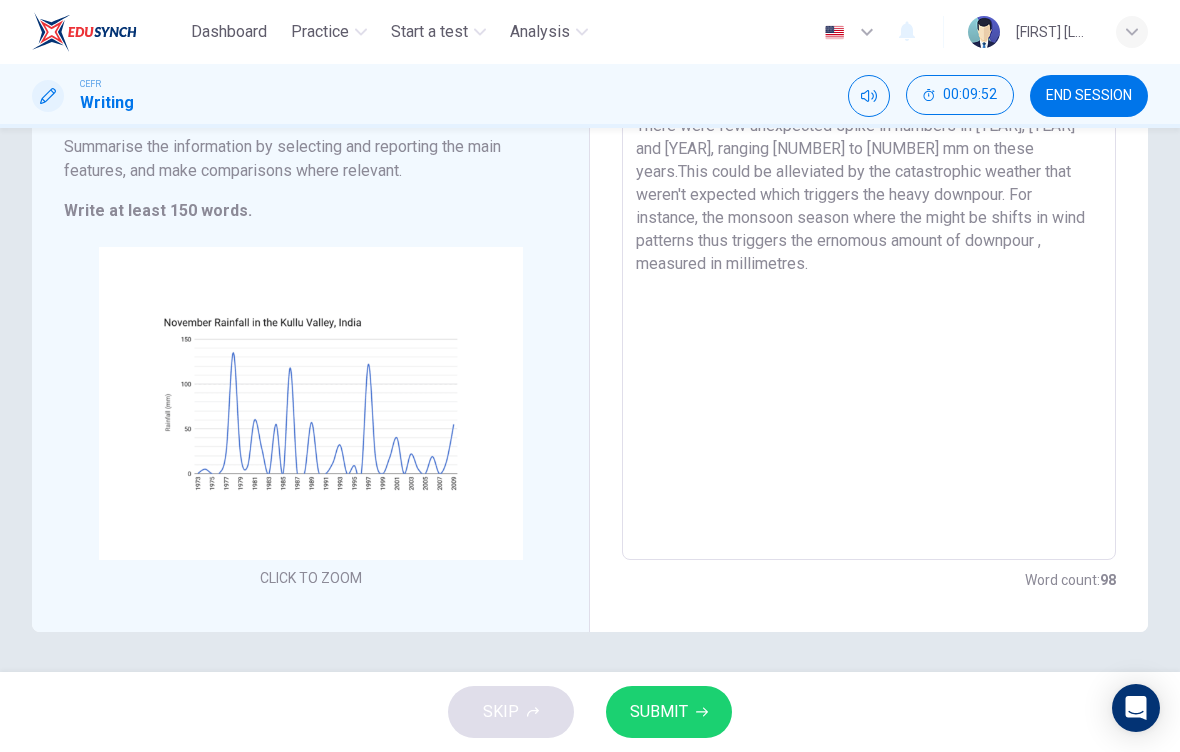 click on "The chart depicts the amount of rain (in millimetres) each November which took place in the nothern [COUNTRY] vicinity ranging from the year of [YEAR] to [YEAR]. The trend shows a downward trend as it reaches the recent years.
There were few unexpected spike in numbers in [YEAR], [YEAR] and [YEAR], ranging [NUMBER] to [NUMBER] mm on these years.This could be alleviated by the catastrophic weather that weren't expected which triggers the heavy downpour. For instance, the monsoon season where the might be shifts in wind patterns thus triggers the ernomous amount of downpour , measured in millimetres." at bounding box center [869, 283] 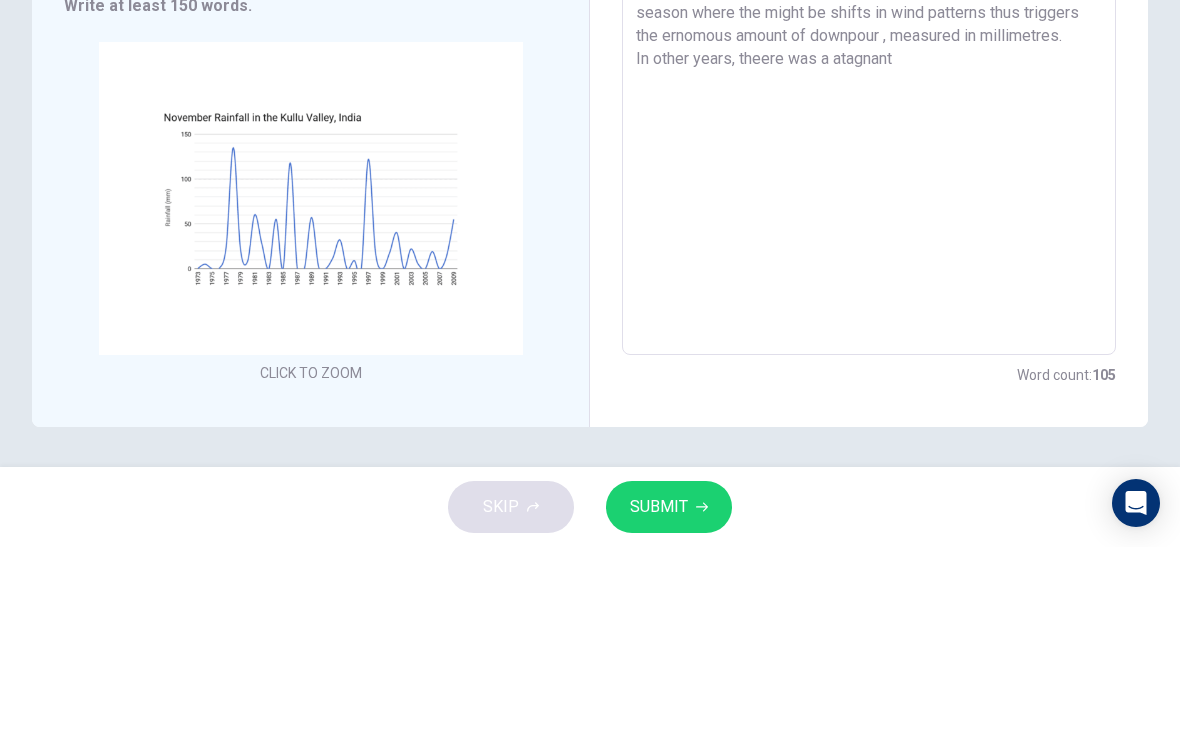 click on "The chart depicts the amount of rain (in millimetres) each November which took place in the nothern India vicinity ranging from the year of [YEAR] to [YEAR]. The trend shows a downward trend as it reaches the recent years.
There were few unexpected spike in numbers in [YEAR], [YEAR] and [YEAR], ranging 110 to 140 mm on these years.This could be alleviated by the catastrophic weather that weren't expected which triggers the heavy downpour. For instance, the monsoon season where the might be shifts in wind patterns thus triggers the ernomous amount of downpour , measured in millimetres.
In other years, theere was a atagnant" at bounding box center [869, 283] 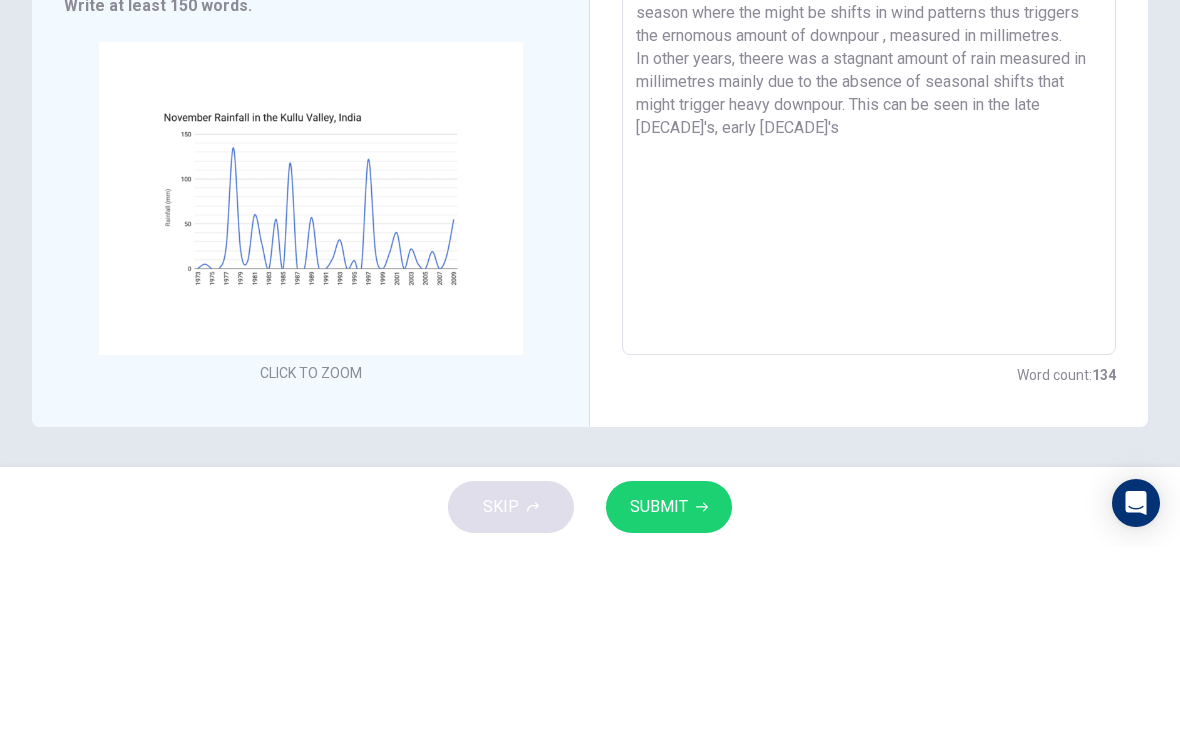 click on "The chart depicts the amount of rain (in millimetres) each November which took place in the nothern [REGION] vicinity ranging from the year of [YEAR] to [YEAR]. The trend shows a downward trend as it reaches the recent years.
There were few unexpected spike in numbers in [YEAR], [YEAR] and [YEAR], ranging 110 to 140 mm on these years.This could be alleviated by the catastrophic weather that weren't expected which triggers the heavy downpour. For instance, the monsoon season where the might be shifts in wind patterns thus triggers the ernomous amount of downpour , measured in millimetres.
In other years, theere was a stagnant amount of rain measured in millimetres mainly due to the absence of seasonal shifts that might trigger heavy downpour. This can be seen in the late [DECADE]'s, early [DECADE]'s" at bounding box center [869, 283] 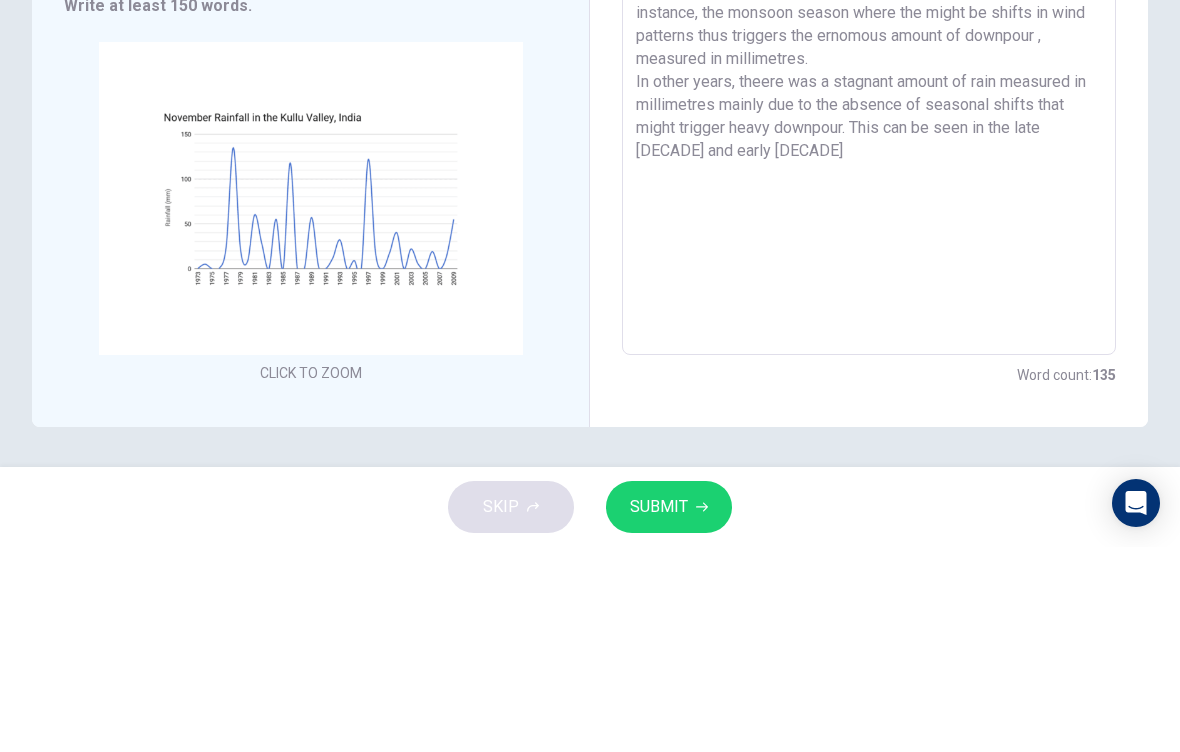 click on "The chart depicts the amount of rain (in millimetres) each November which took place in the nothern [COUNTRY] vicinity ranging from the year of [YEAR] to [YEAR]. The trend shows a downward trend as it reaches the recent years.
There were few unexpected spike in numbers in [YEAR], [YEAR] and [YEAR], ranging [NUMBER] to [NUMBER] mm on these years.This could be alleviated by the catastrophic weather that weren't expected which triggers the heavy downpour. For instance, the monsoon season where the might be shifts in wind patterns thus triggers the ernomous amount of downpour , measured in millimetres.
In other years, theere was a stagnant amount of rain measured in millimetres mainly due to the absence of seasonal shifts that might trigger heavy downpour. This can be seen in the late [DECADE] and early [DECADE]" at bounding box center (869, 283) 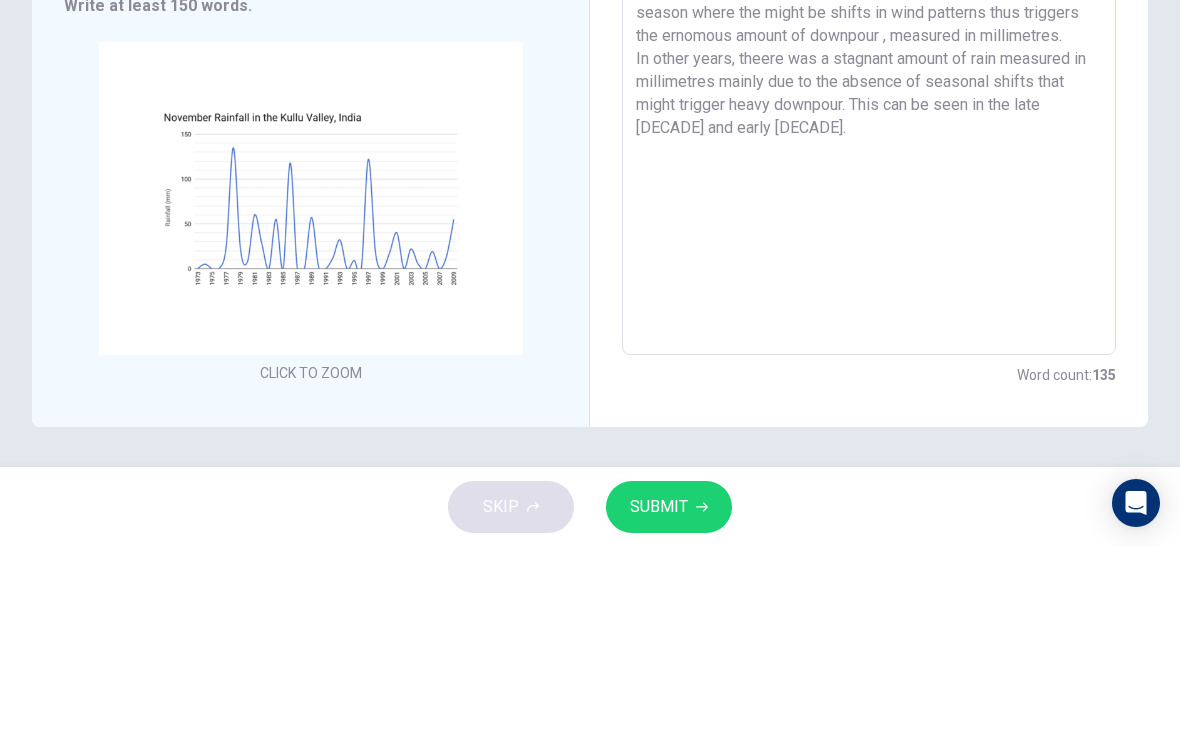 scroll, scrollTop: 233, scrollLeft: 0, axis: vertical 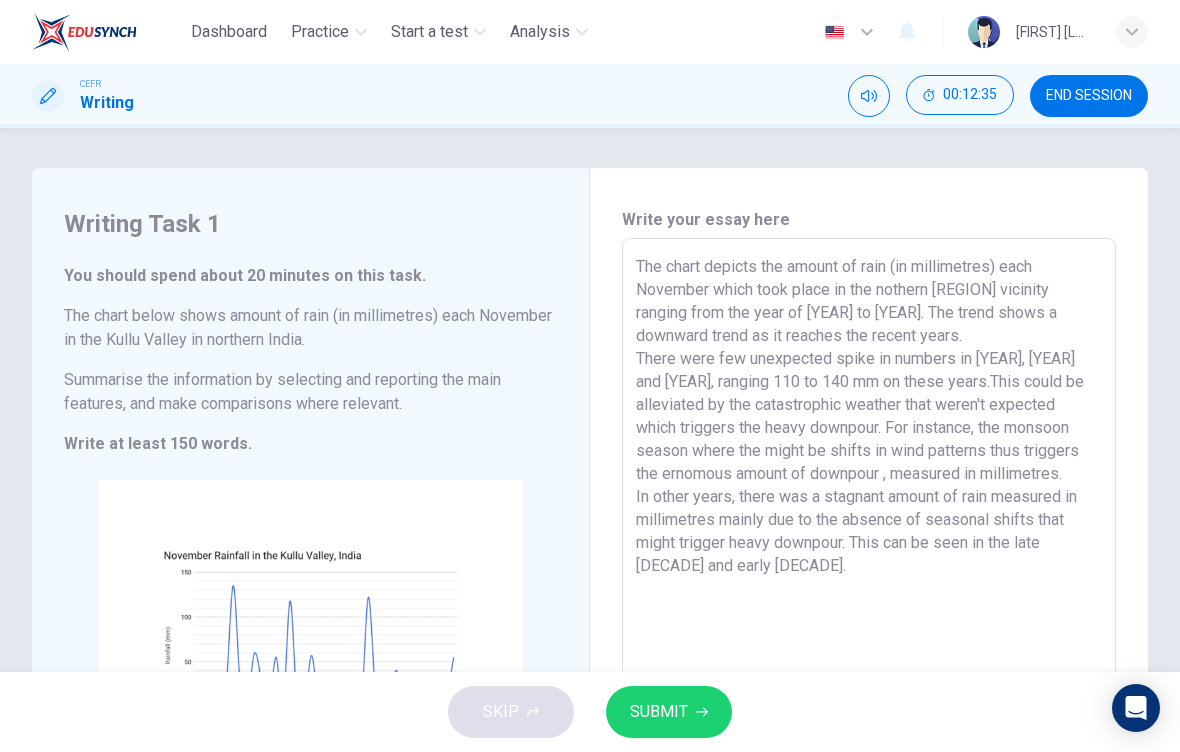 click on "The chart depicts the amount of rain (in millimetres) each November which took place in the nothern [REGION] vicinity ranging from the year of [YEAR] to [YEAR]. The trend shows a downward trend as it reaches the recent years.
There were few unexpected spike in numbers in [YEAR], [YEAR] and [YEAR], ranging 110 to 140 mm on these years.This could be alleviated by the catastrophic weather that weren't expected which triggers the heavy downpour. For instance, the monsoon season where the might be shifts in wind patterns thus triggers the ernomous amount of downpour , measured in millimetres.
In other years, there was a stagnant amount of rain measured in millimetres mainly due to the absence of seasonal shifts that might trigger heavy downpour. This can be seen in the late [DECADE] and early [DECADE]." at bounding box center [869, 516] 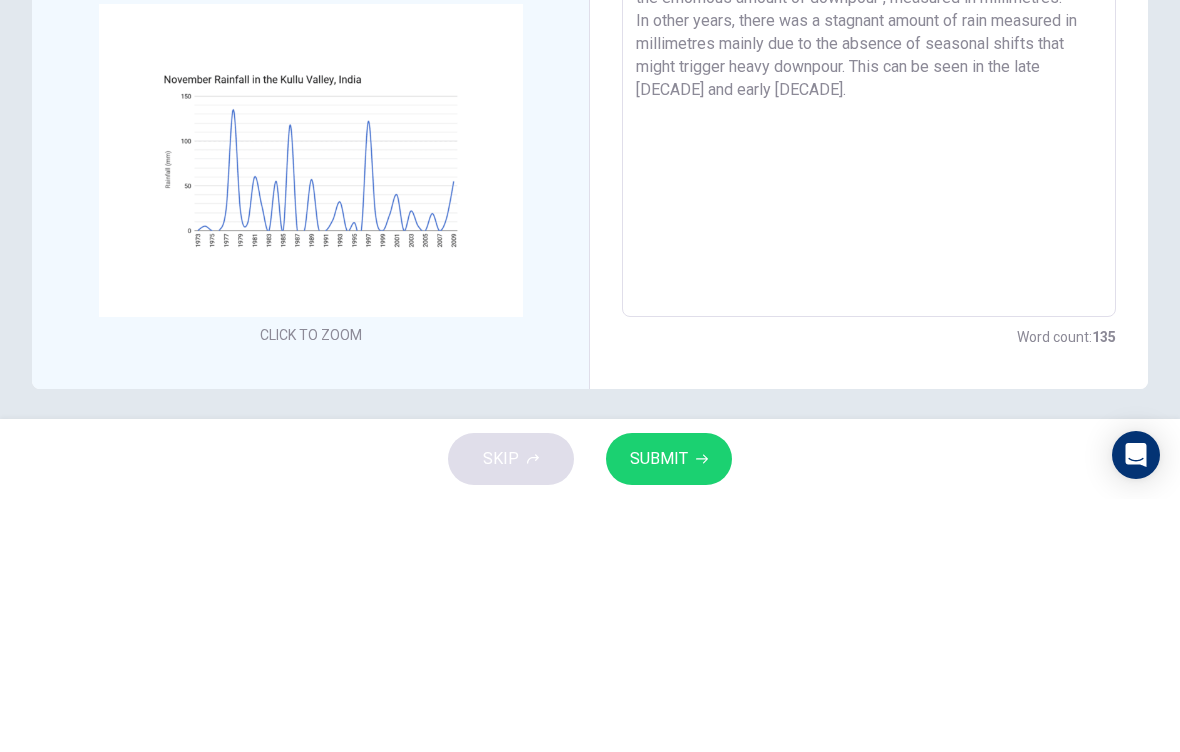 scroll, scrollTop: 223, scrollLeft: 0, axis: vertical 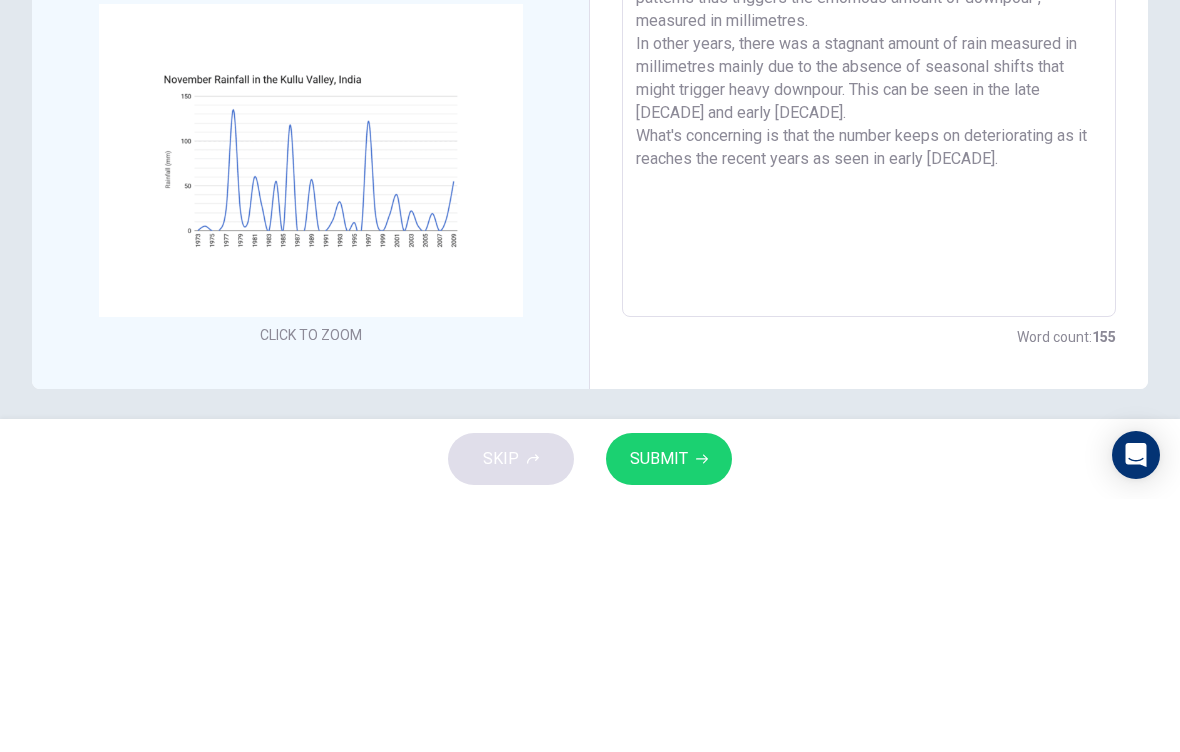 click on "The chart depicts the amount of rain (in millimetres) each November which took place in the nothern [REGION] vicinity ranging from the year of [YEAR] to [YEAR]. The trend shows a downward trend as it reaches the recent years.
There were few unexpected spike in numbers in [YEAR], [YEAR] and [YEAR], ranging [NUMBER] to [NUMBER] mm on these years.This could be alleviated by the catastrophic weather that weren't expected which triggers the heavy downpour. For instance, the monsoon season where the might be shifts in wind patterns thus triggers the ernomous amount of downpour , measured in millimetres.
In other years, there was a stagnant amount of rain measured in millimetres mainly due to the absence of seasonal shifts that might trigger heavy downpour. This can be seen in the late [DECADE] and early [DECADE].
What's concerning is that the number keeps on deteriorating as it reaches the recent years as seen in early [DECADE]." at bounding box center [869, 293] 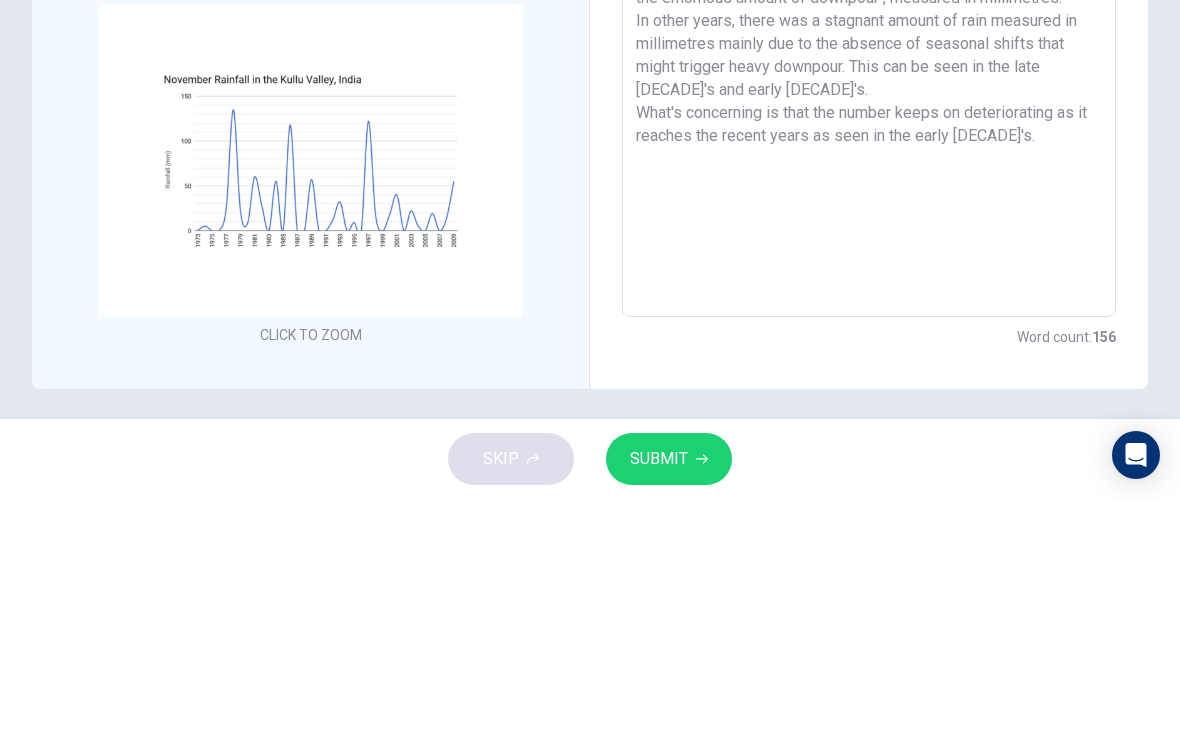 click on "The chart depicts the amount of rain (in millimetres) each [MONTH] which took place in the nothern [COUNTRY] vicinity ranging from the year of [YEAR] to [YEAR]. The trend shows a downward trend as it reaches the recent years.
There were few unexpected spike in numbers in [YEAR], [YEAR] and [YEAR], ranging 110 to 140 mm on these years.This could be alleviated by the catastrophic weather that weren't expected which triggers the heavy downpour. For instance, the monsoon season where the might be shifts in wind patterns thus triggers the ernomous amount of downpour , measured in millimetres.
In other years, there was a stagnant amount of rain measured in millimetres mainly due to the absence of seasonal shifts that might trigger heavy downpour. This can be seen in the late [DECADE]'s and early [DECADE]'s.
What's concerning is that the number keeps on deteriorating as it reaches the recent years as seen in the early [DECADE]'s." at bounding box center (869, 293) 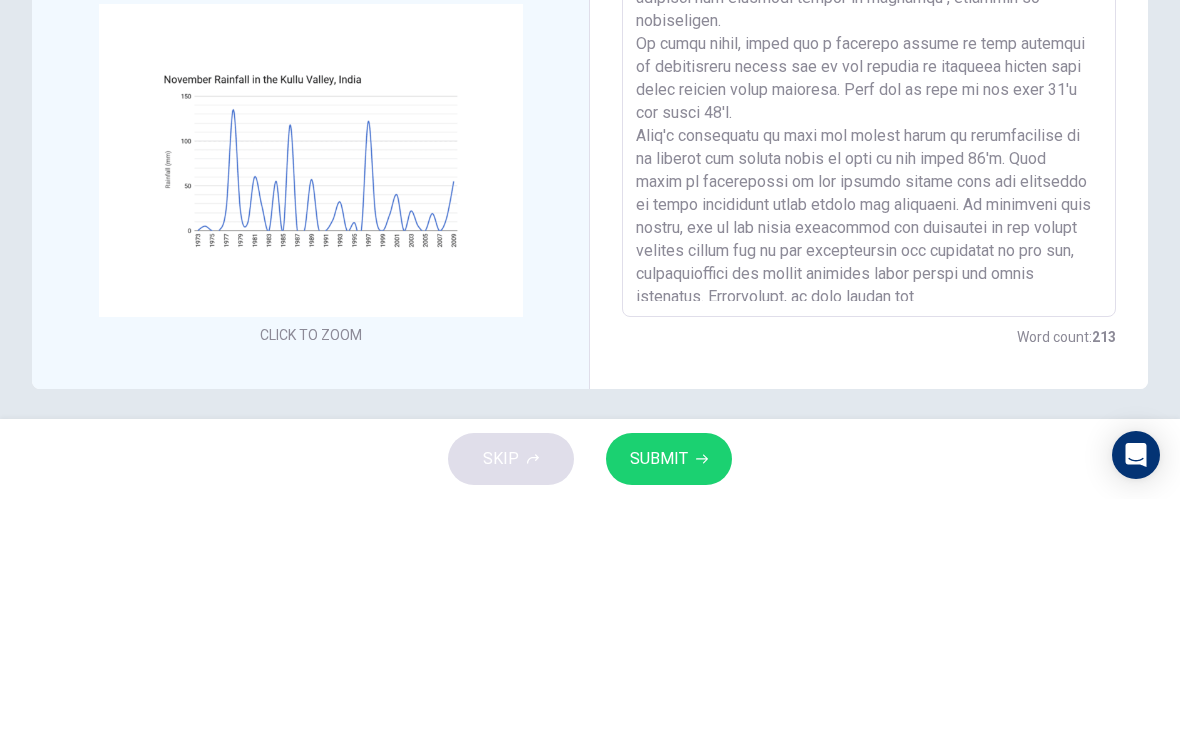 click at bounding box center [869, 293] 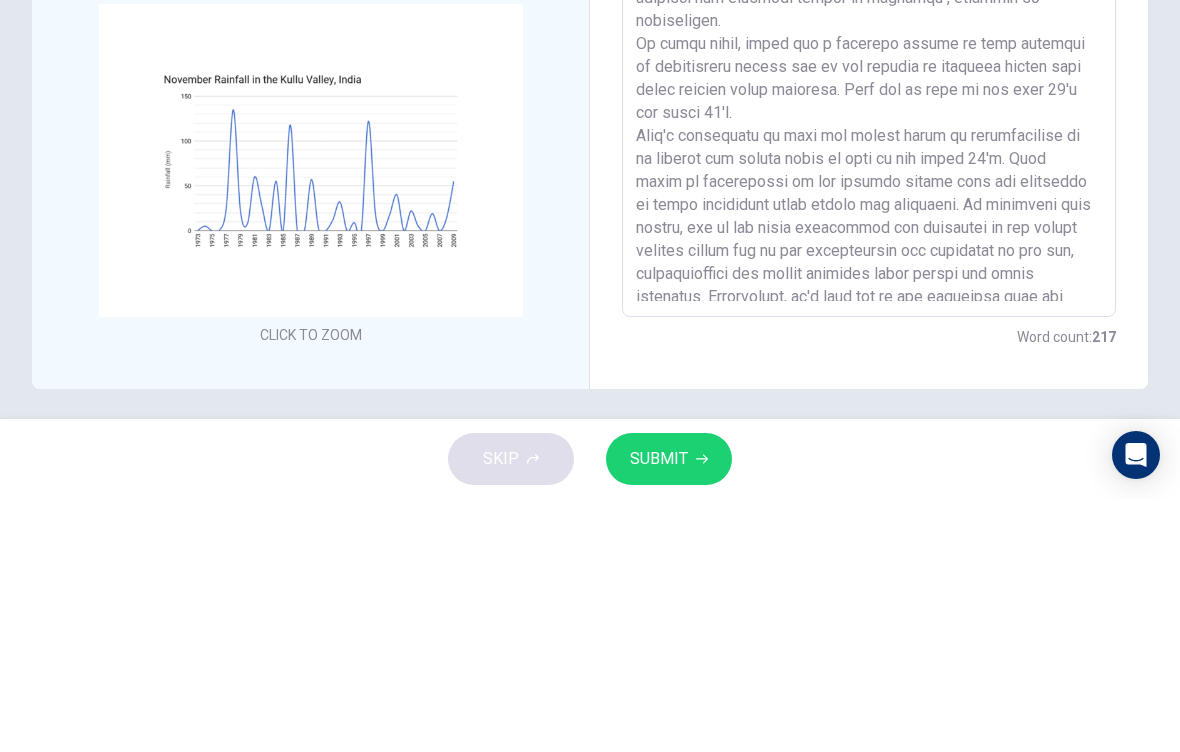click at bounding box center [869, 293] 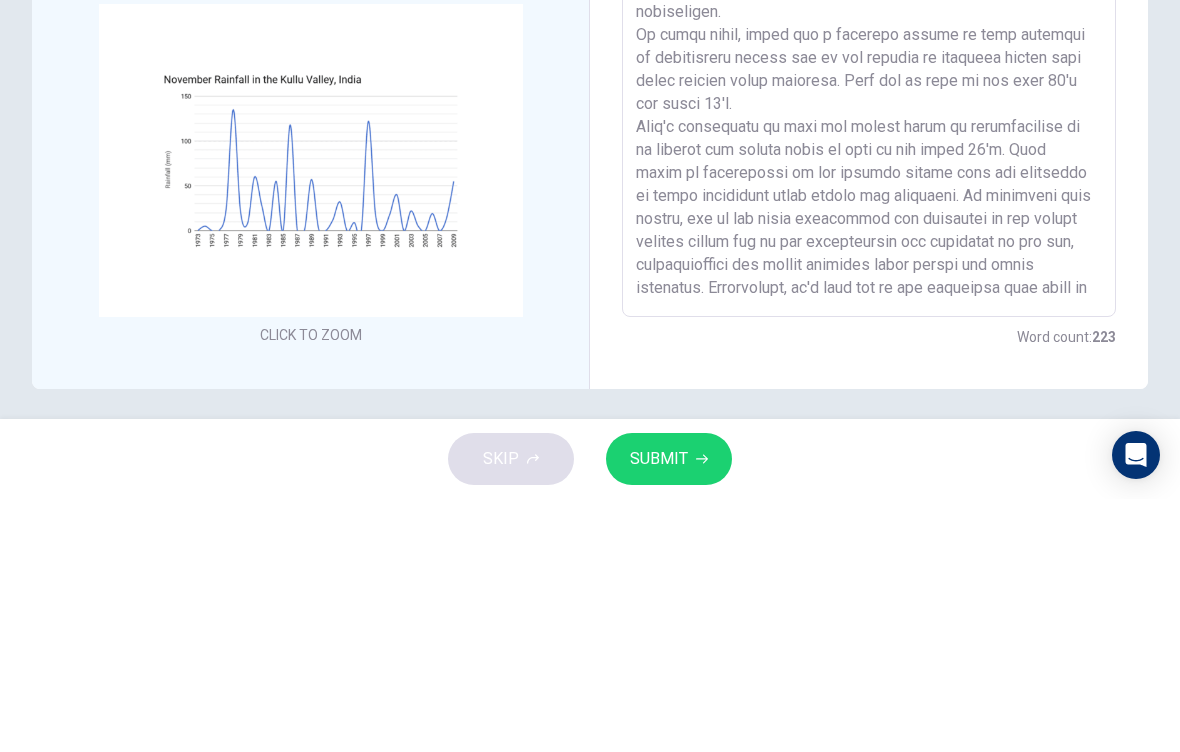 scroll, scrollTop: 7, scrollLeft: 0, axis: vertical 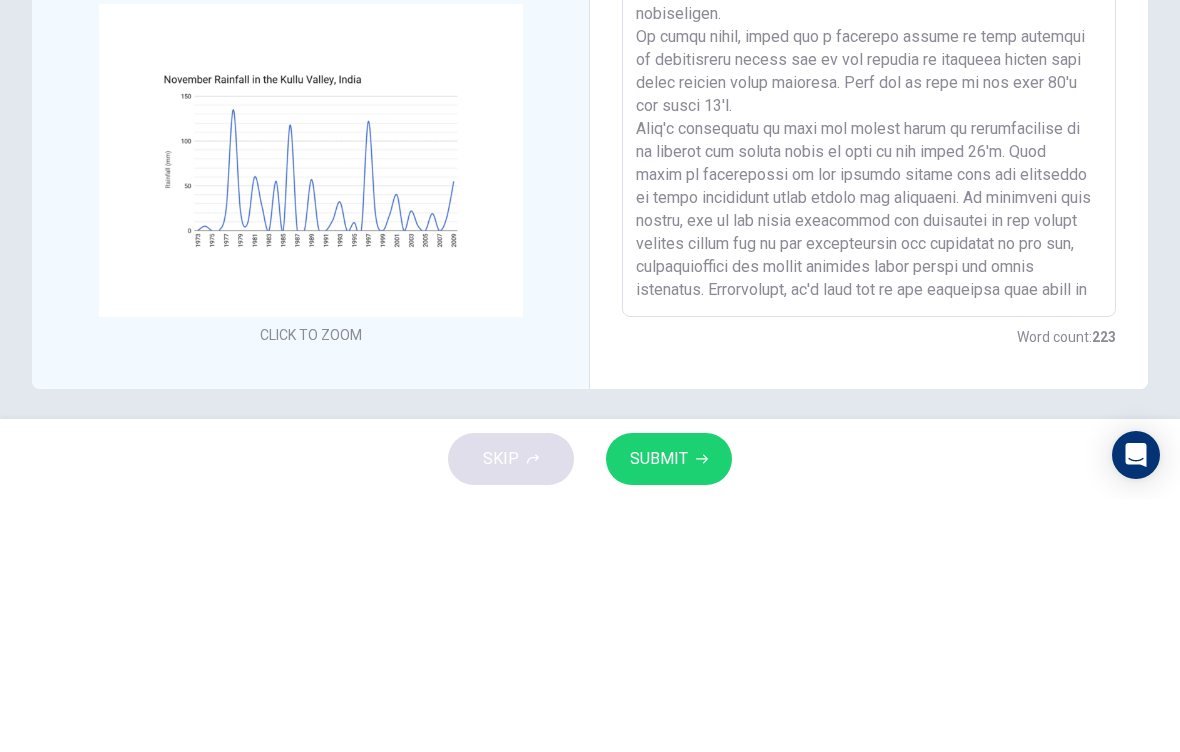 click at bounding box center [869, 293] 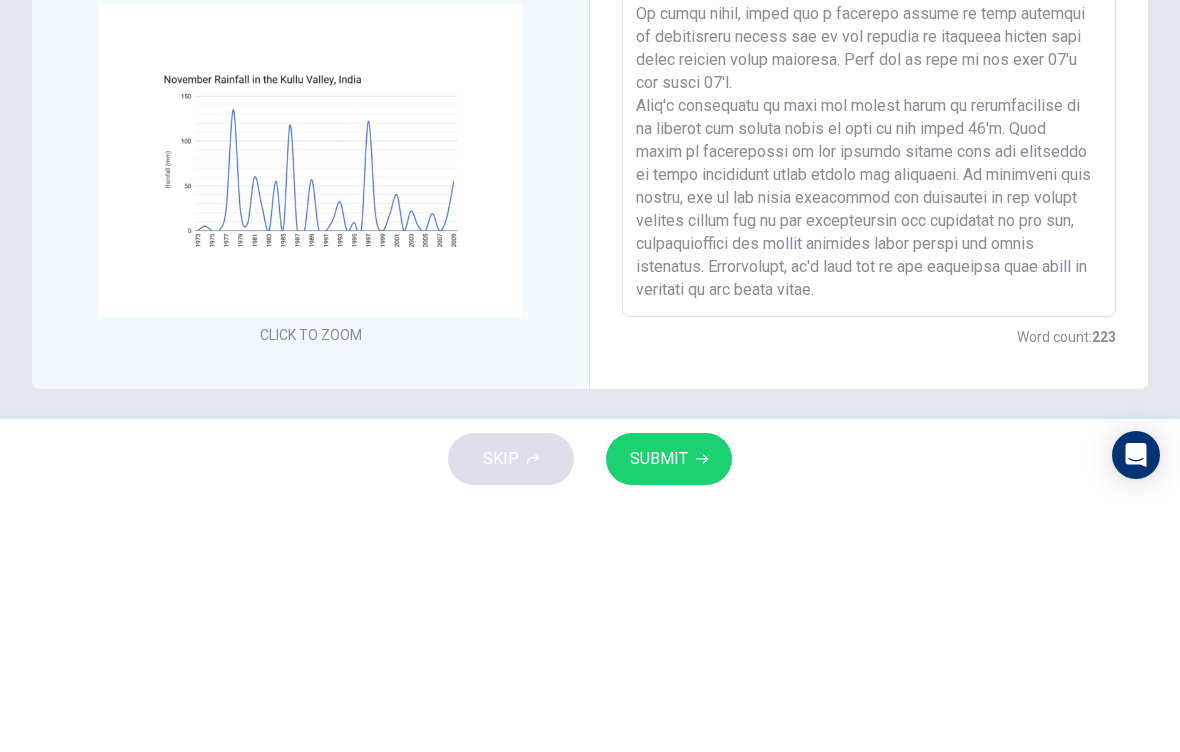 scroll, scrollTop: 29, scrollLeft: 0, axis: vertical 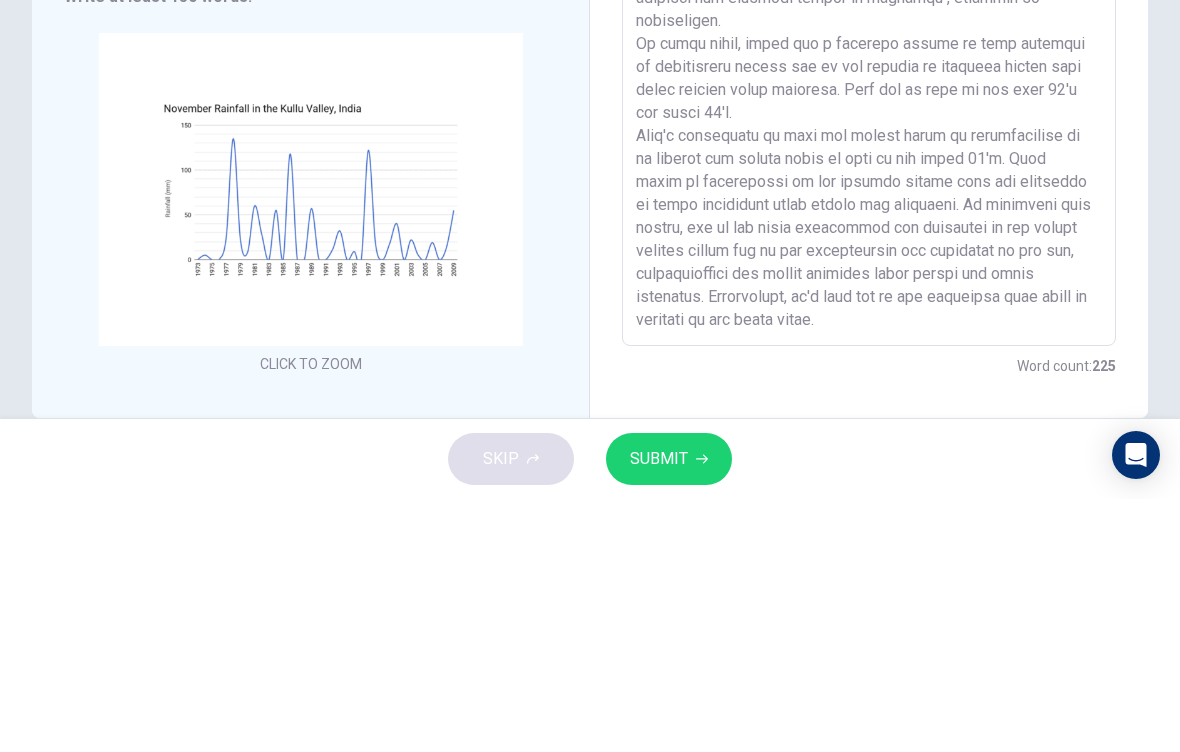 click at bounding box center (869, 322) 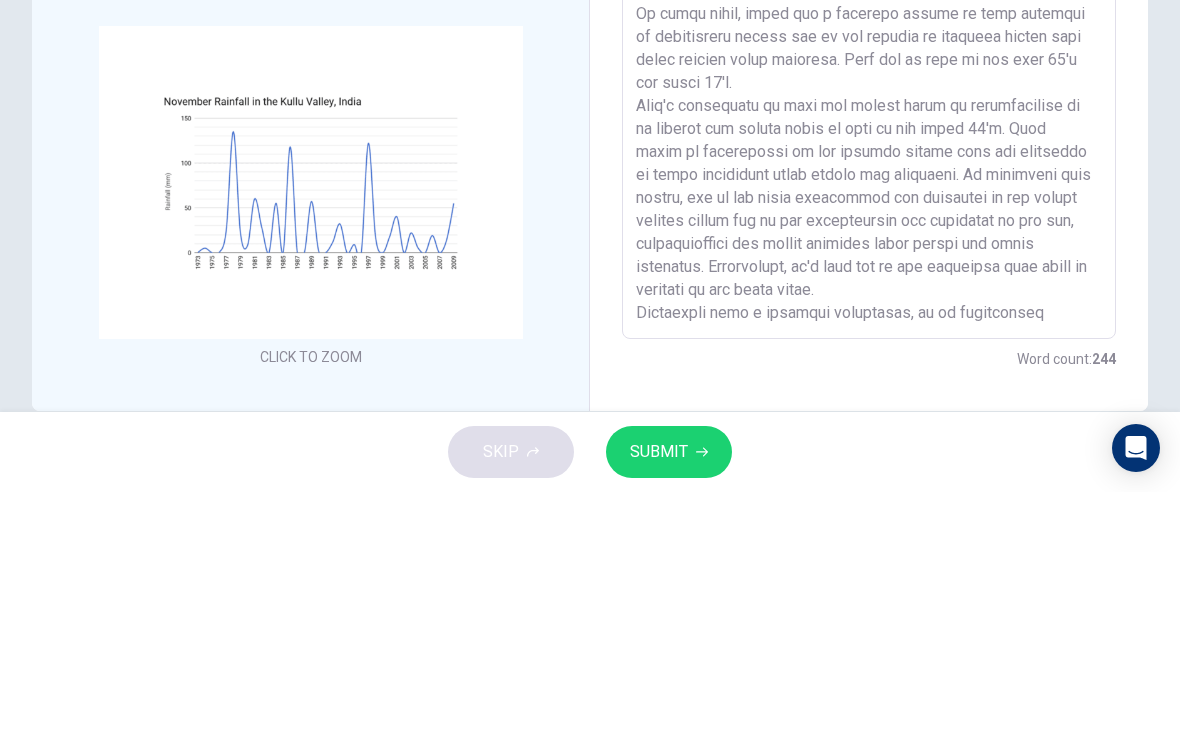 scroll, scrollTop: 75, scrollLeft: 0, axis: vertical 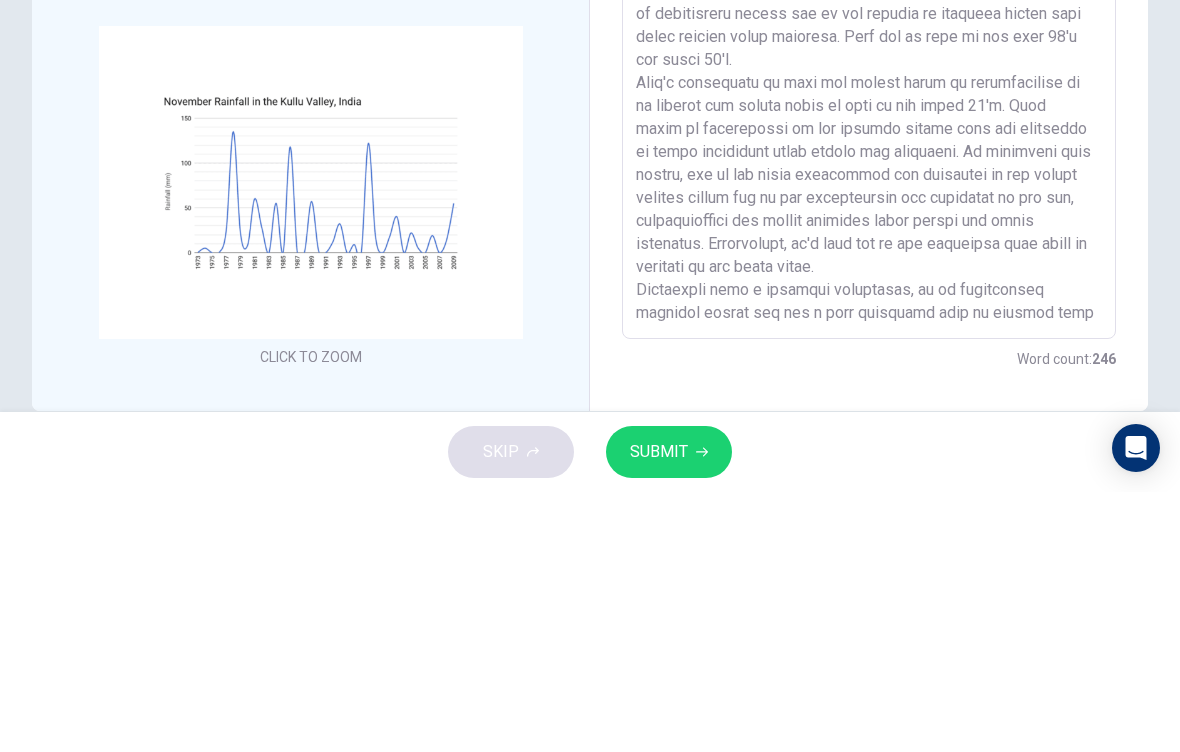 click at bounding box center (869, 322) 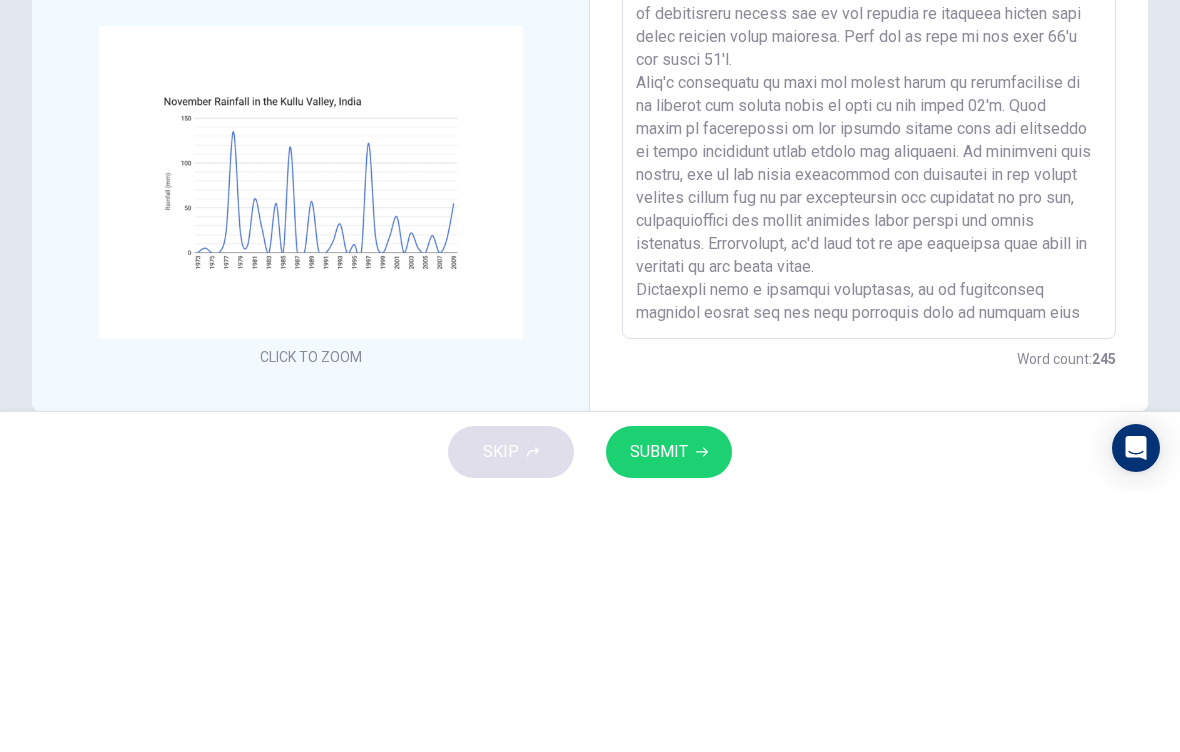 click at bounding box center (869, 322) 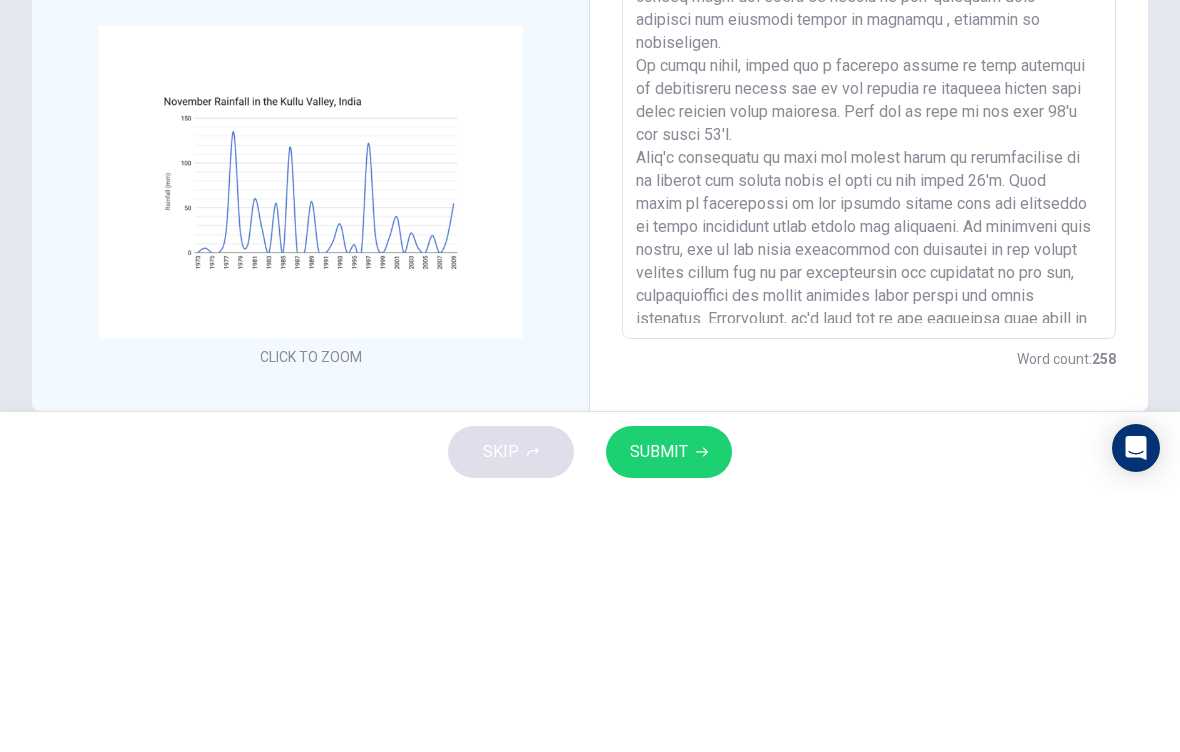 scroll, scrollTop: 0, scrollLeft: 0, axis: both 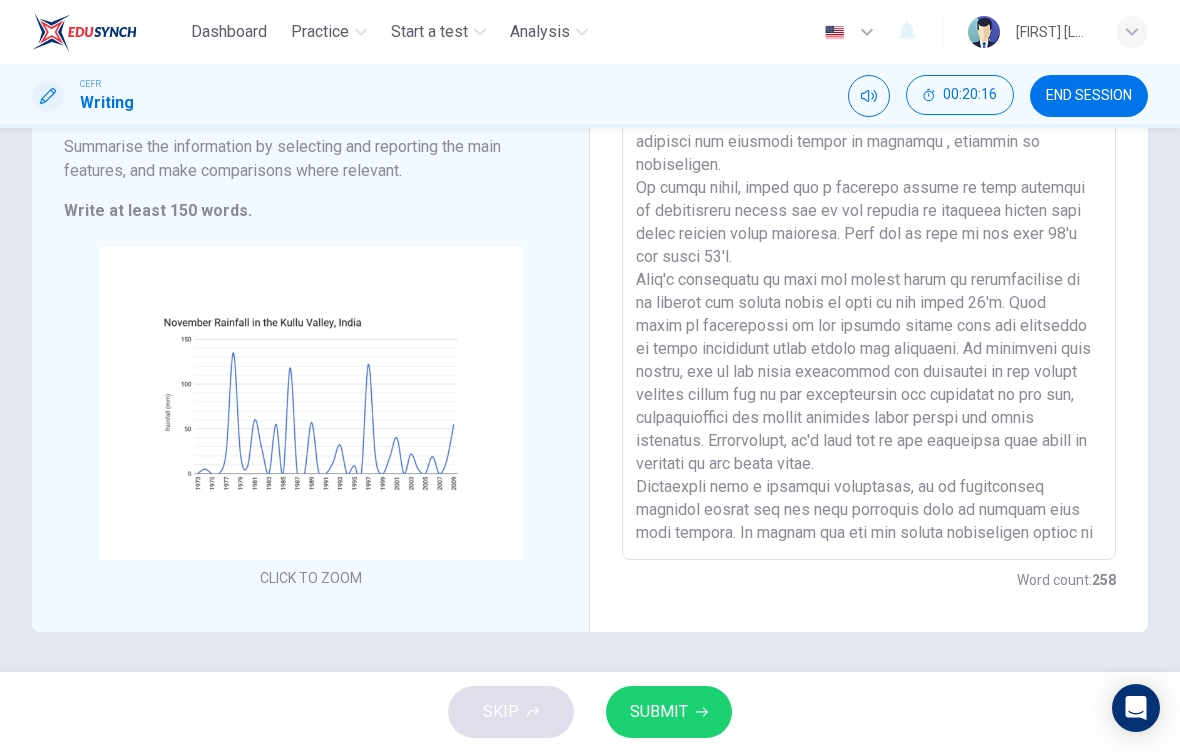 type on "The chart depicts the amount of rain (in millimetres) each November which took place in the nothern [REGION] vicinity ranging from the year of [YEAR] to [YEAR]. The trend shows a downward trend as it reaches the recent years.
There were few unexpected spike in numbers in [YEAR], [YEAR] and [YEAR], ranging 110 to 140 mm on these years.This could be alleviated by the catastrophic weather that weren't expected which triggers the heavy downpour. For instance, the monsoon season where the might be shifts in wind patterns thus triggers the ernomous amount of downpour , measured in millimetres.
In other years, there was a stagnant amount of rain measured in millimetres mainly due to the absence of seasonal shifts that might trigger heavy downpour. This can be seen in the late [DECADE]'s and early [DECADE]'s.
What's concerning is that the number keeps on deteriorating as it reaches the recent years as seen in the early [DECADE]'s. This could be intensified by the climate change that was triggered by human activities which deters the ecosystem...." 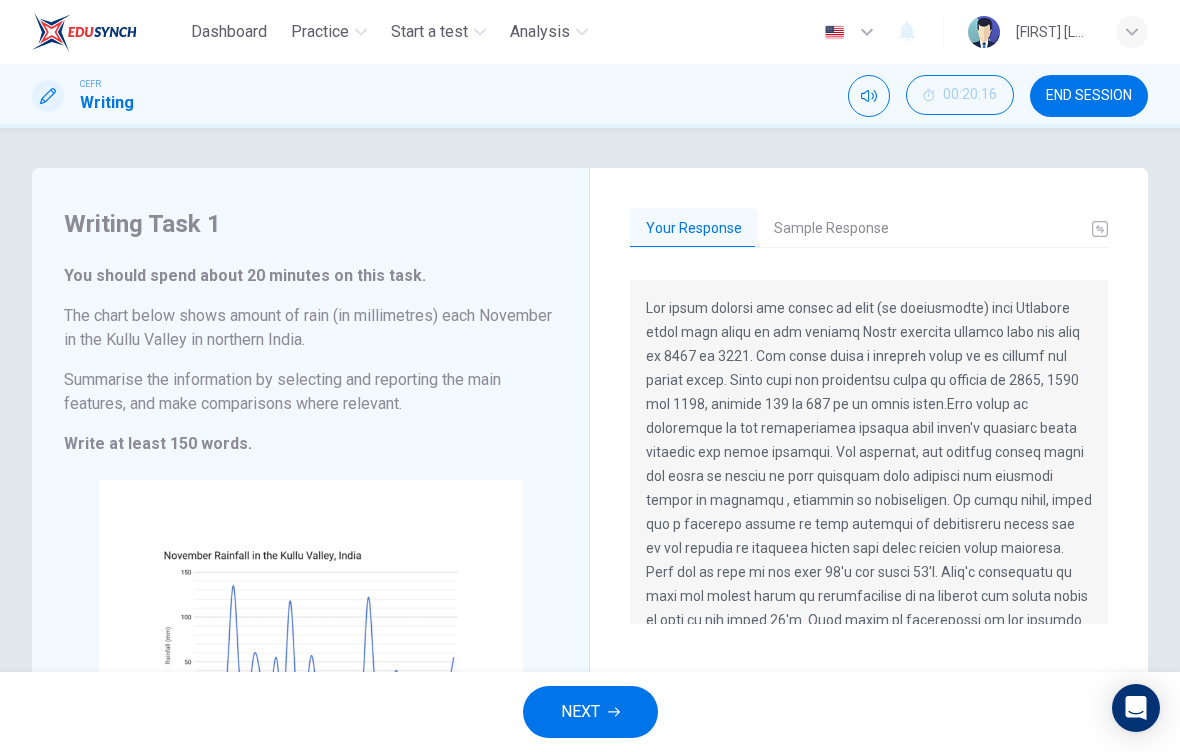 scroll, scrollTop: 0, scrollLeft: 0, axis: both 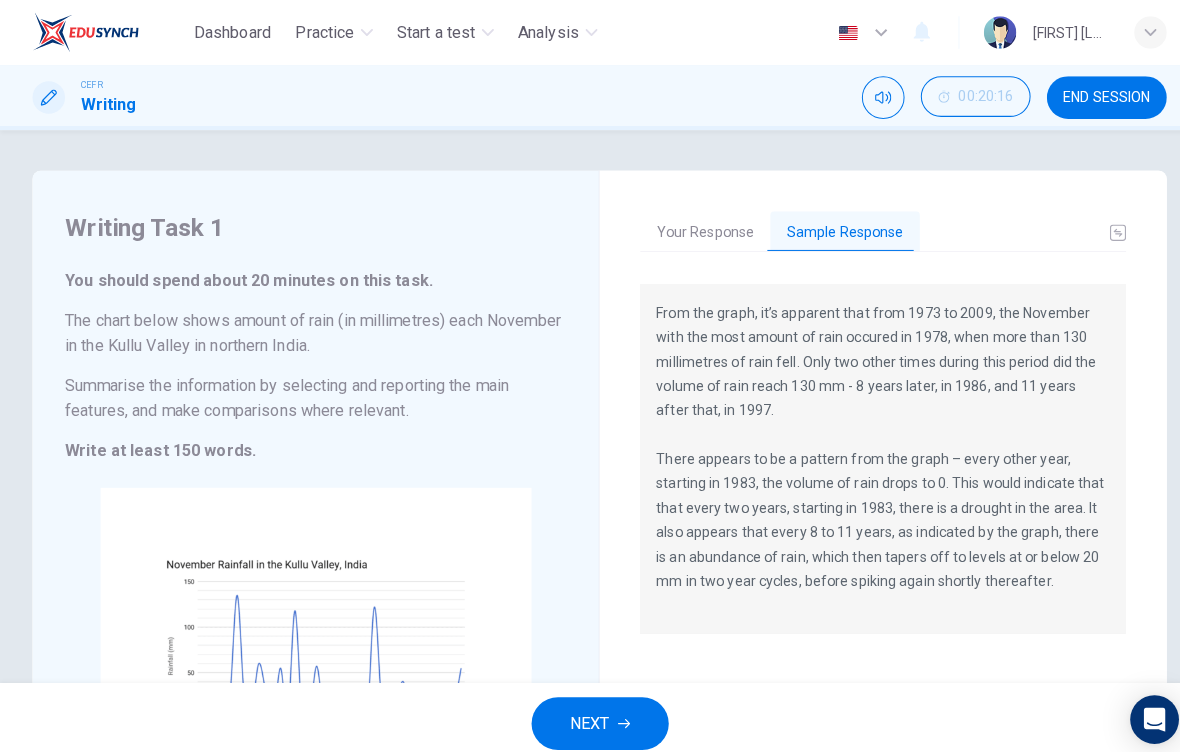 click on "Practice" at bounding box center (320, 32) 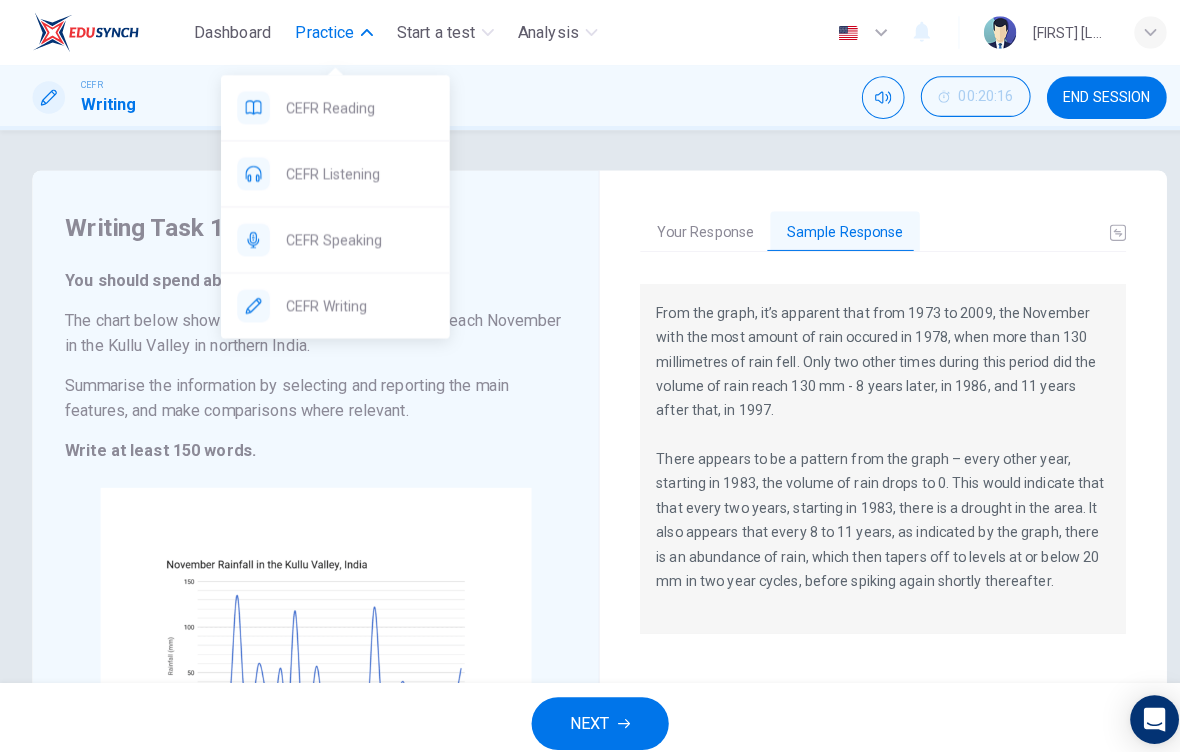 click on "CEFR Reading" at bounding box center (330, 106) 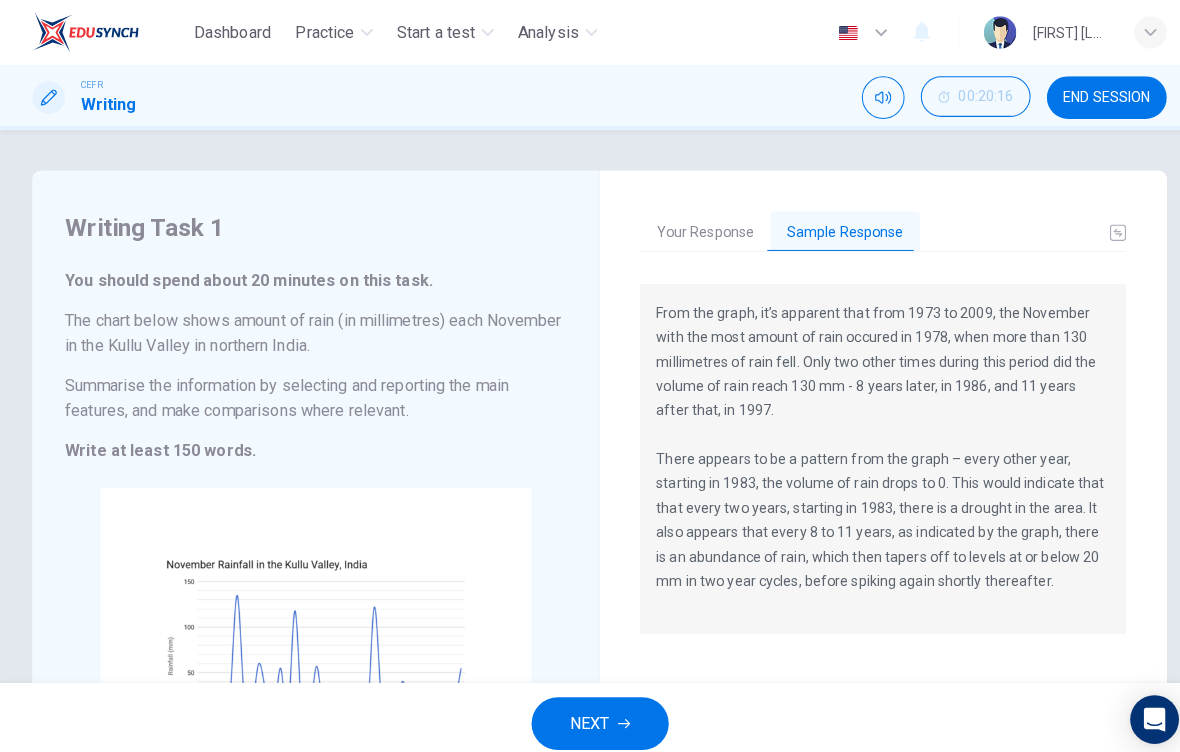 click on "NEXT" at bounding box center [580, 712] 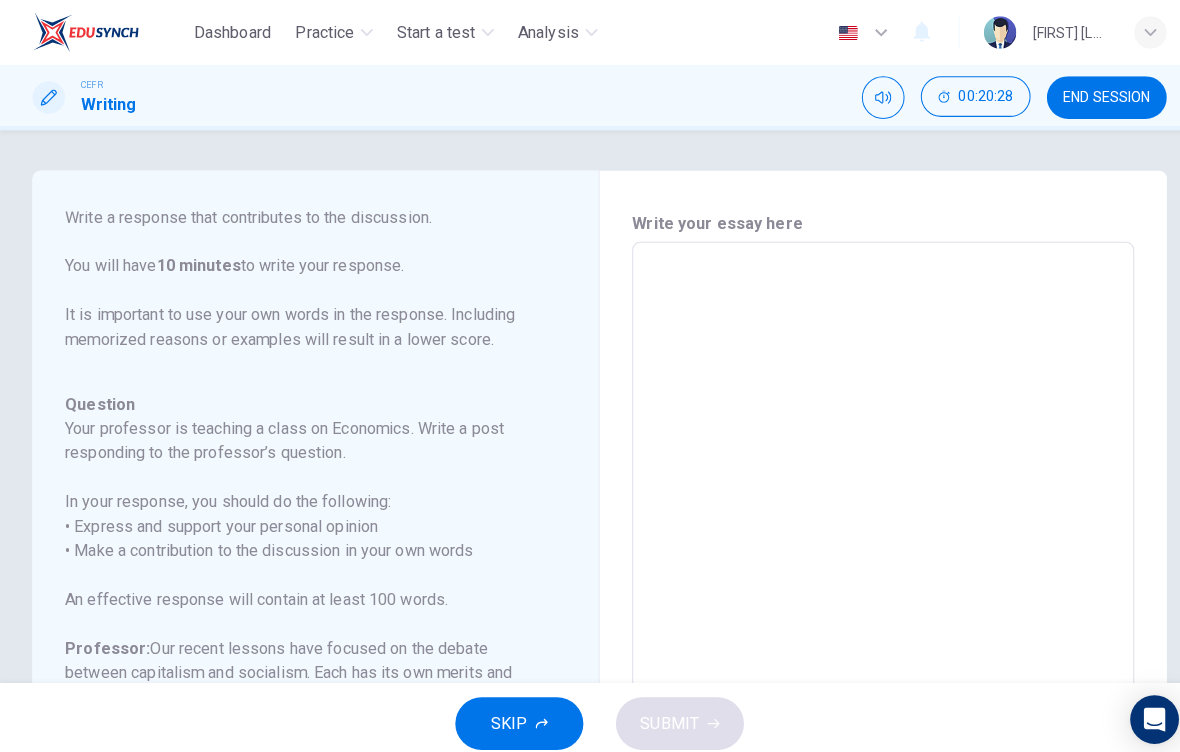 scroll, scrollTop: 246, scrollLeft: 0, axis: vertical 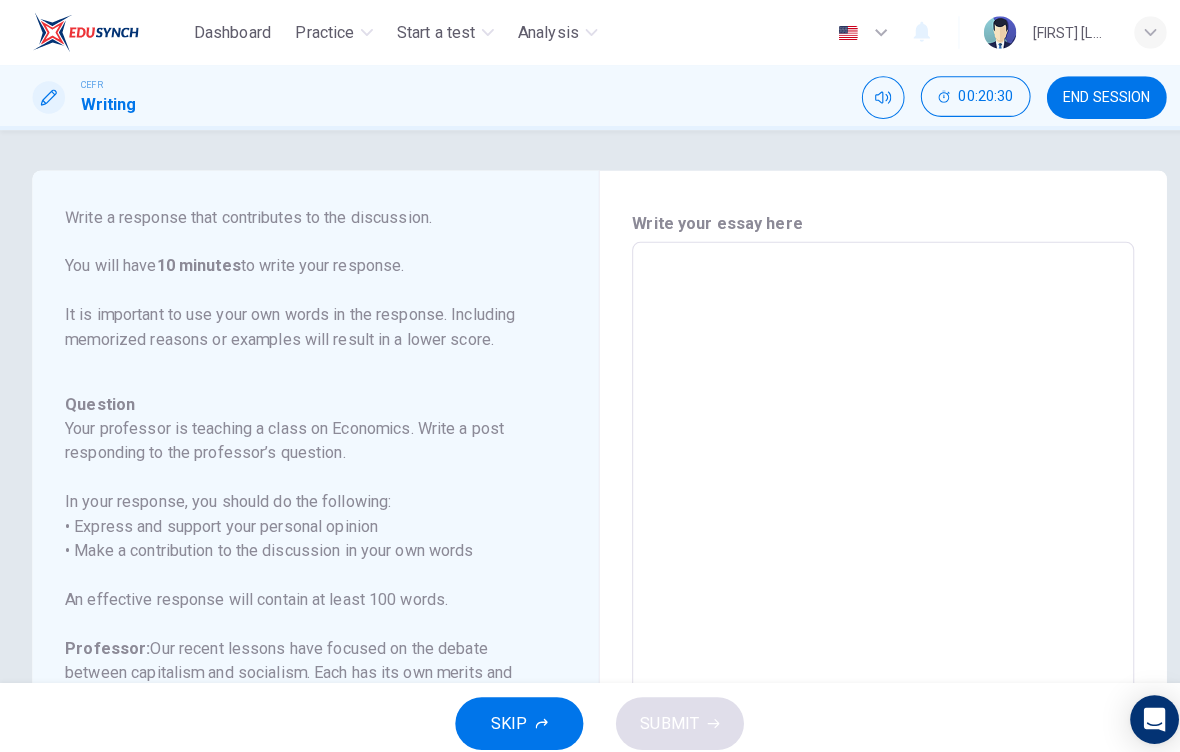 click on "END SESSION" at bounding box center [1089, 96] 